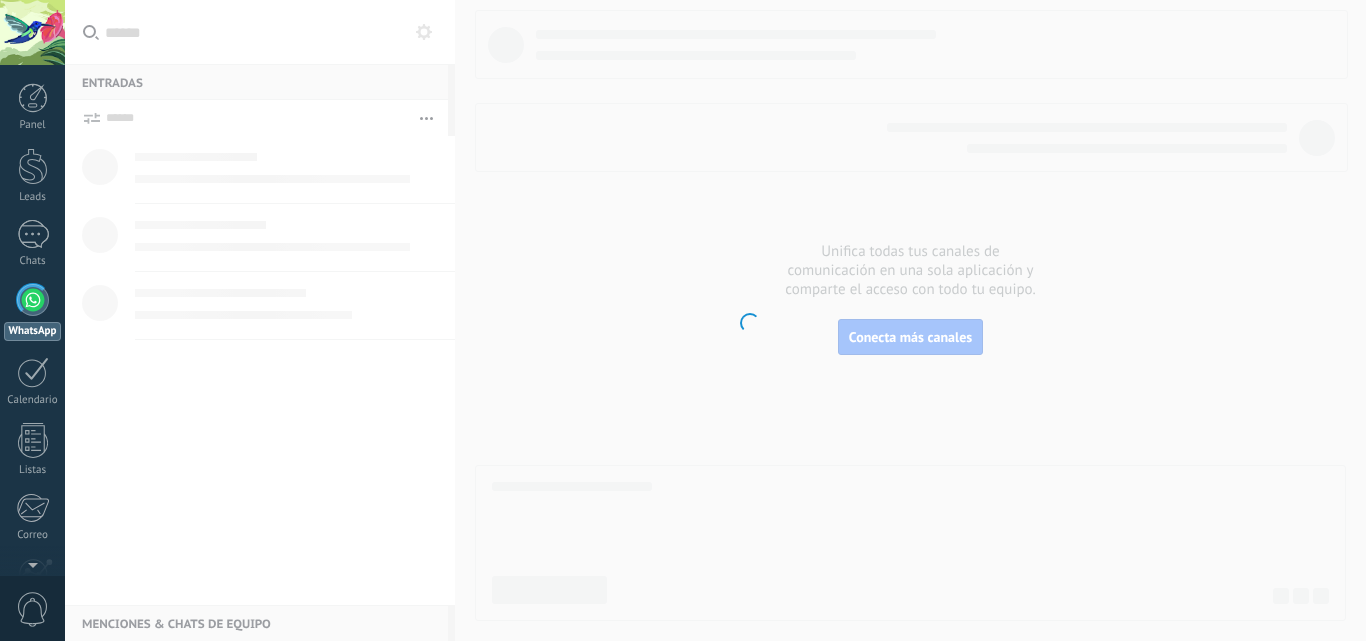 scroll, scrollTop: 0, scrollLeft: 0, axis: both 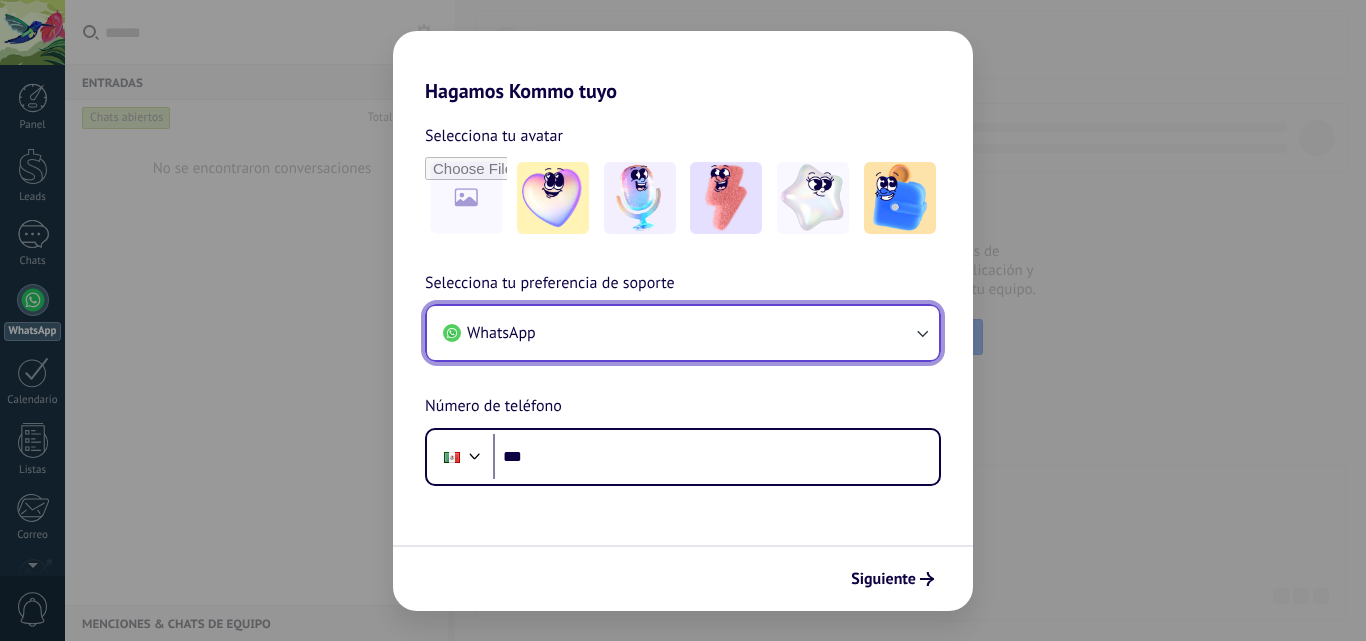 click on "WhatsApp" at bounding box center (683, 333) 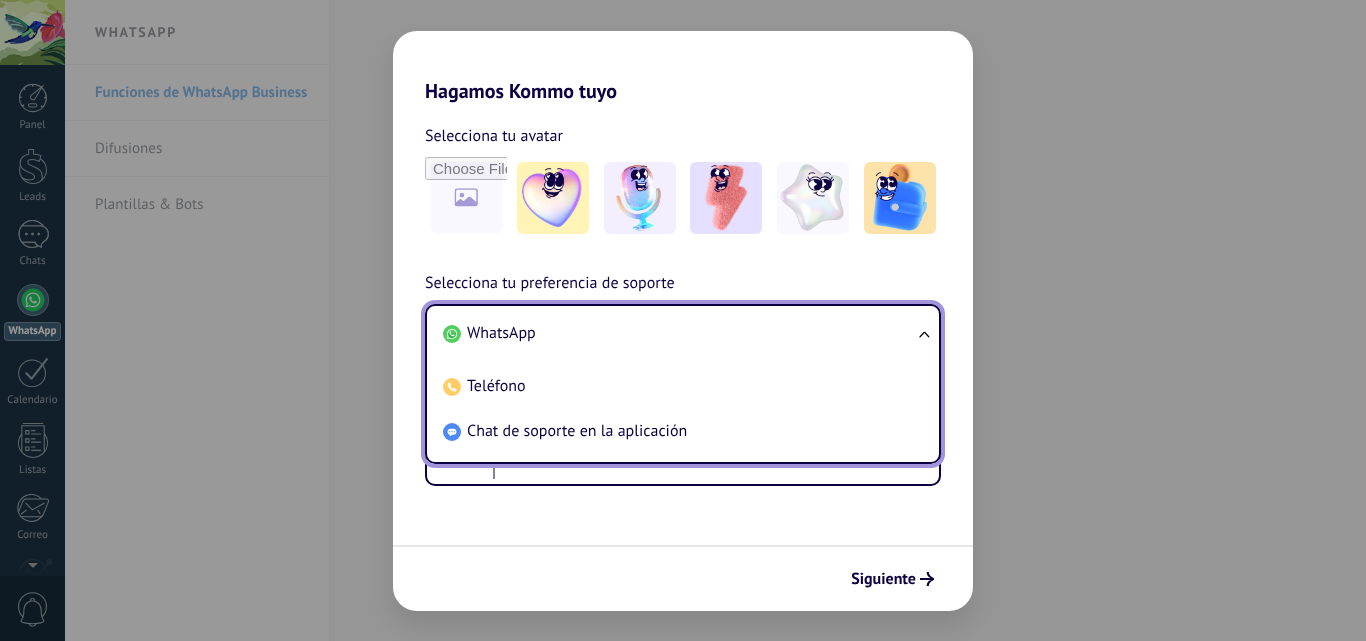 click on "Hagamos Kommo tuyo Selecciona tu avatar Selecciona tu preferencia de soporte WhatsApp WhatsApp Teléfono Chat de soporte en la aplicación Número de teléfono [PHONE] Siguiente" at bounding box center [683, 320] 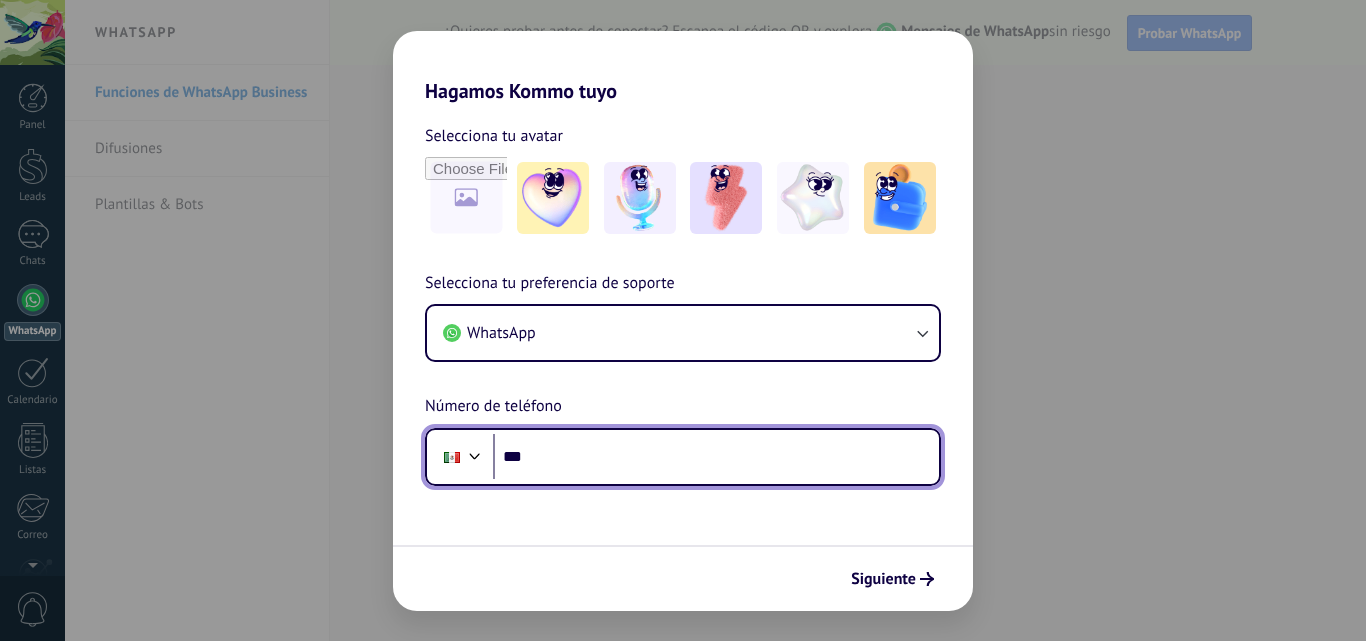 click on "***" at bounding box center (716, 457) 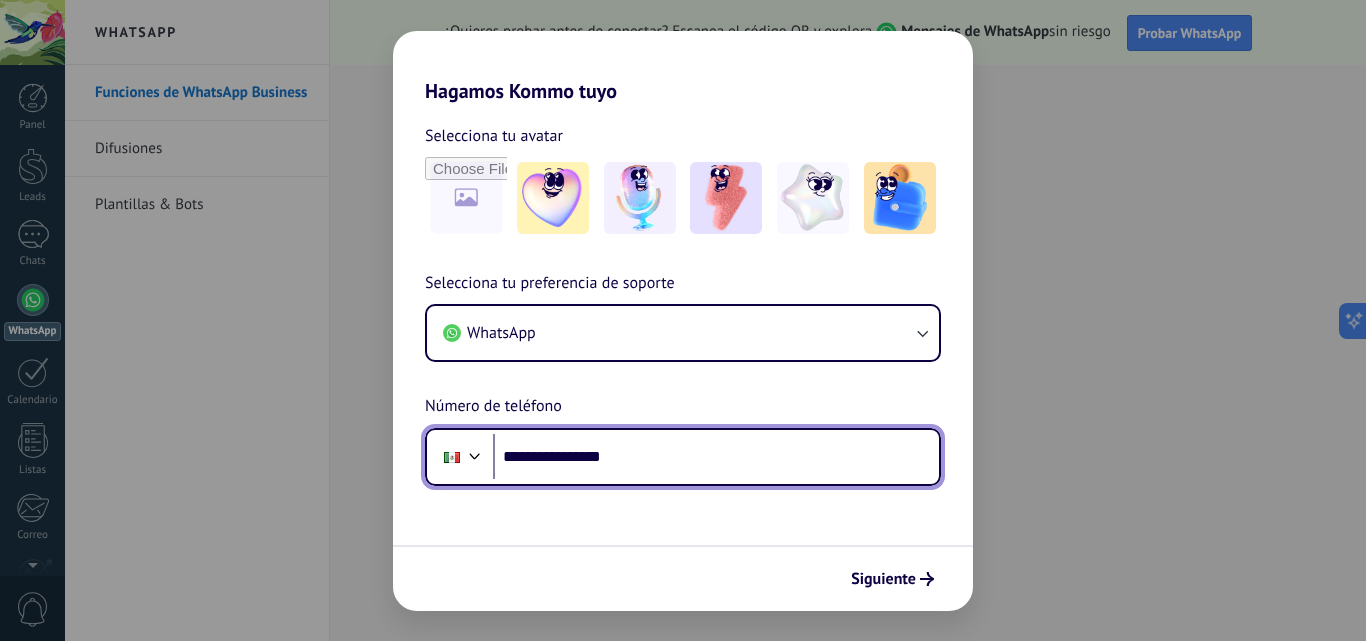 type on "**********" 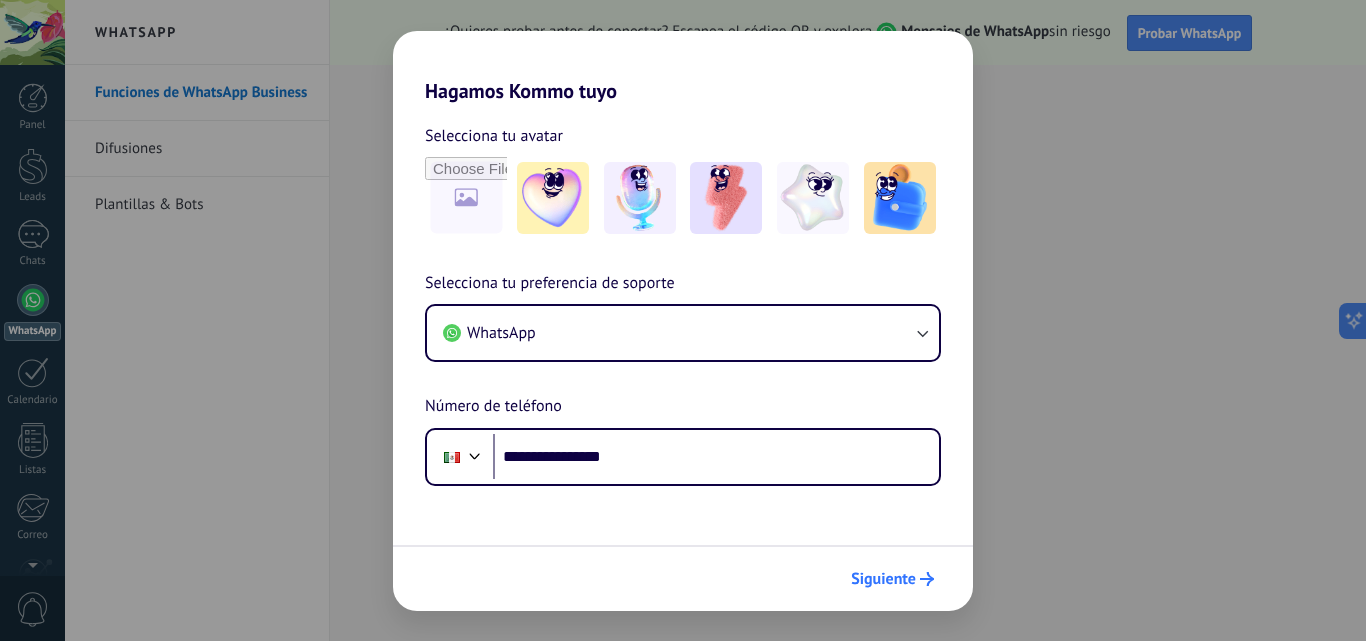 click on "Siguiente" at bounding box center [883, 579] 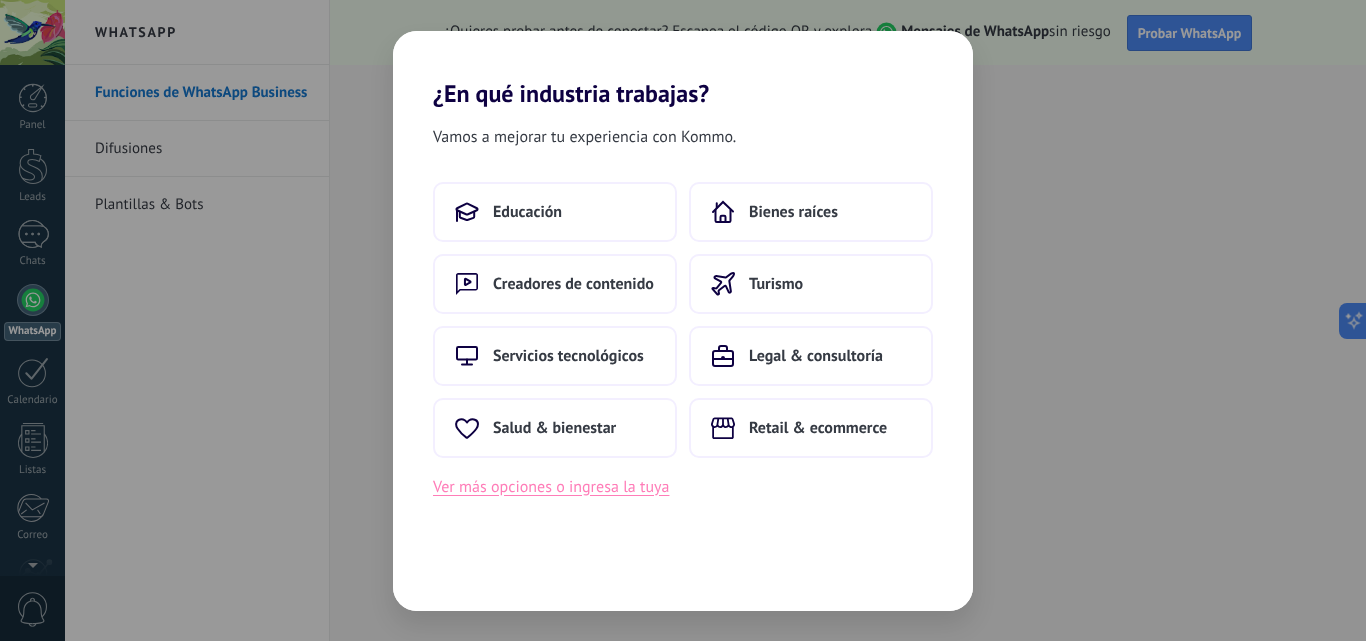 click on "Ver más opciones o ingresa la tuya" at bounding box center [551, 487] 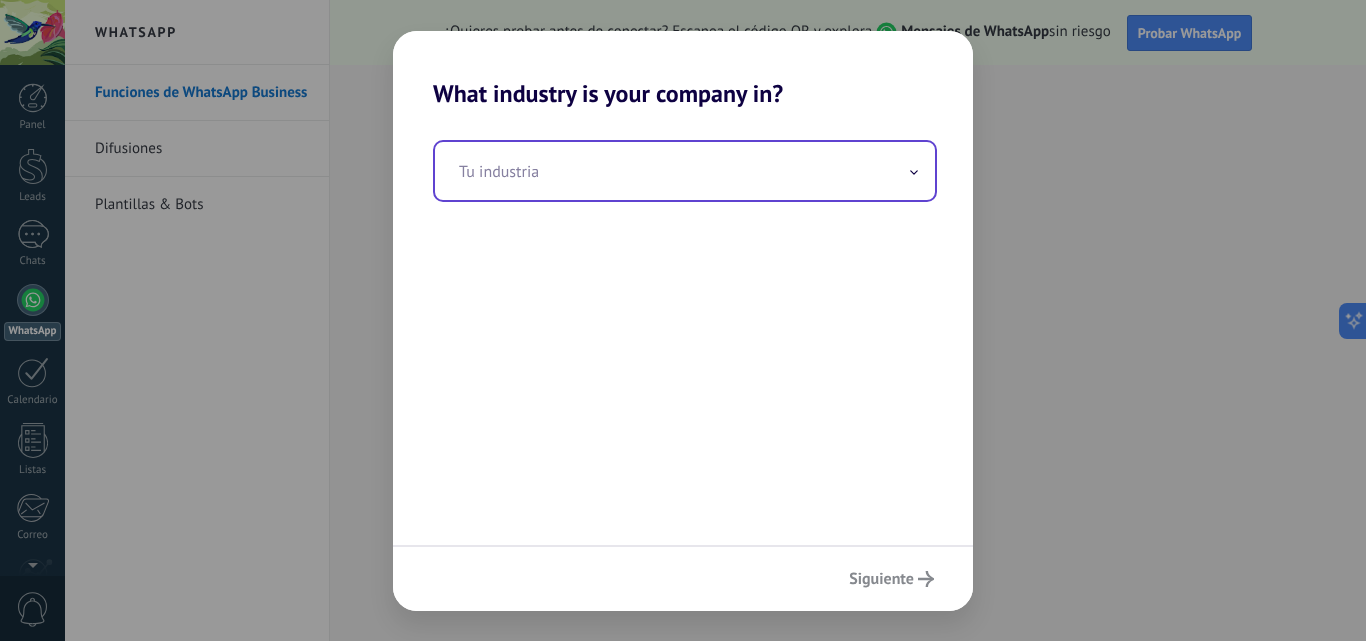 click at bounding box center [914, 170] 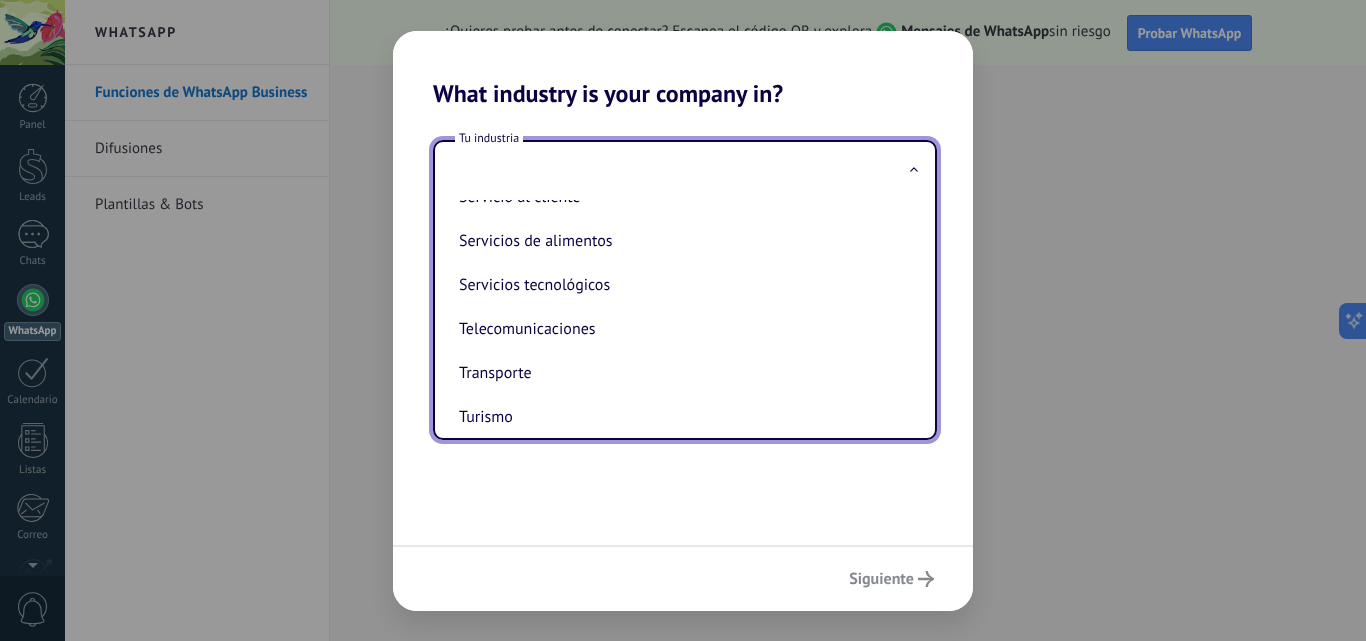 scroll, scrollTop: 530, scrollLeft: 0, axis: vertical 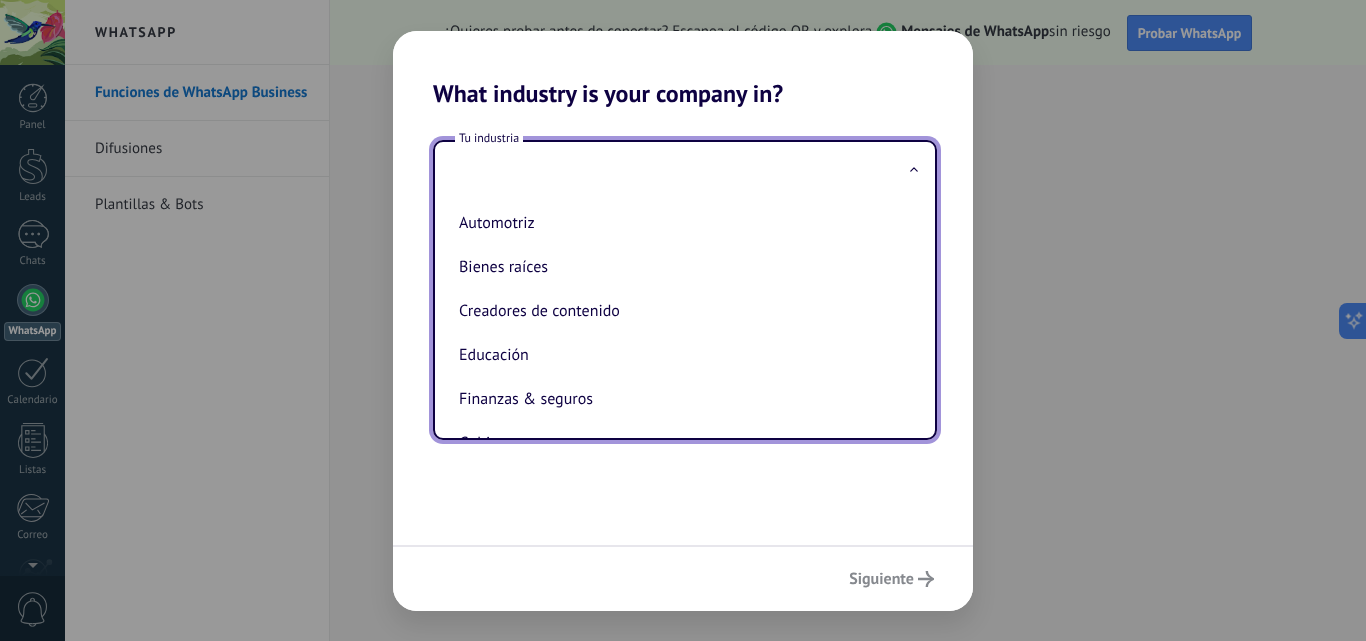 click on "Siguiente" at bounding box center (683, 578) 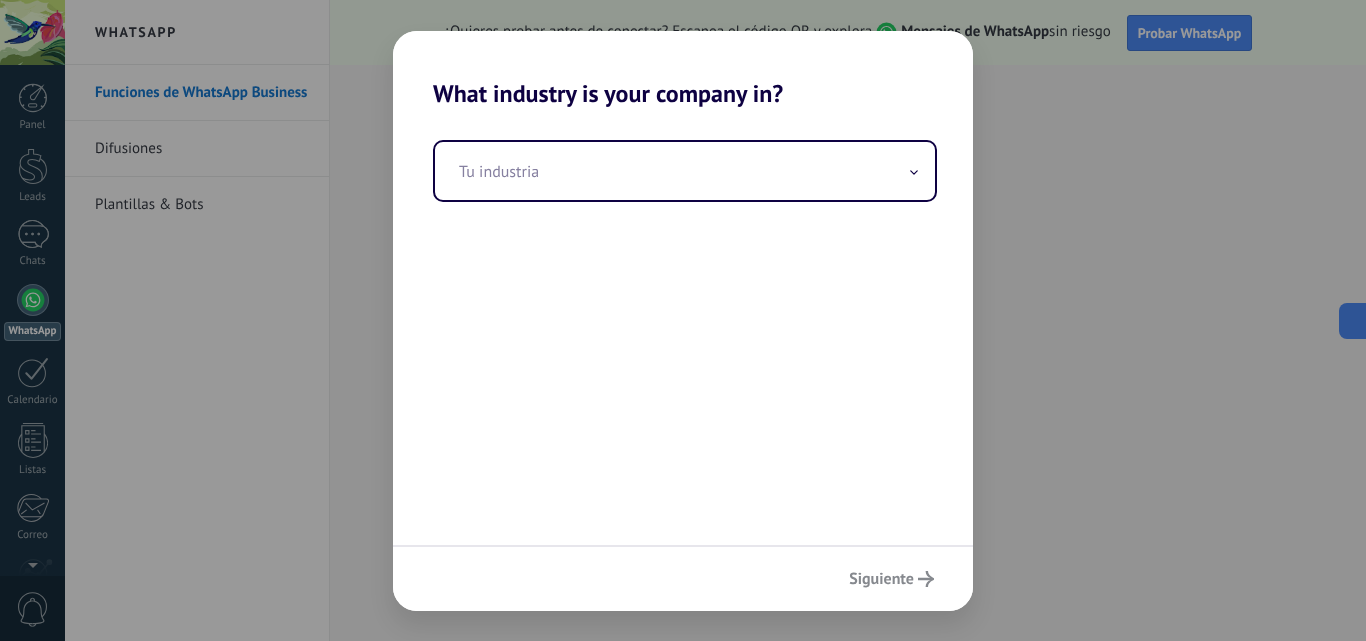click on "What industry is your company in? Tu industria Siguiente" at bounding box center [683, 320] 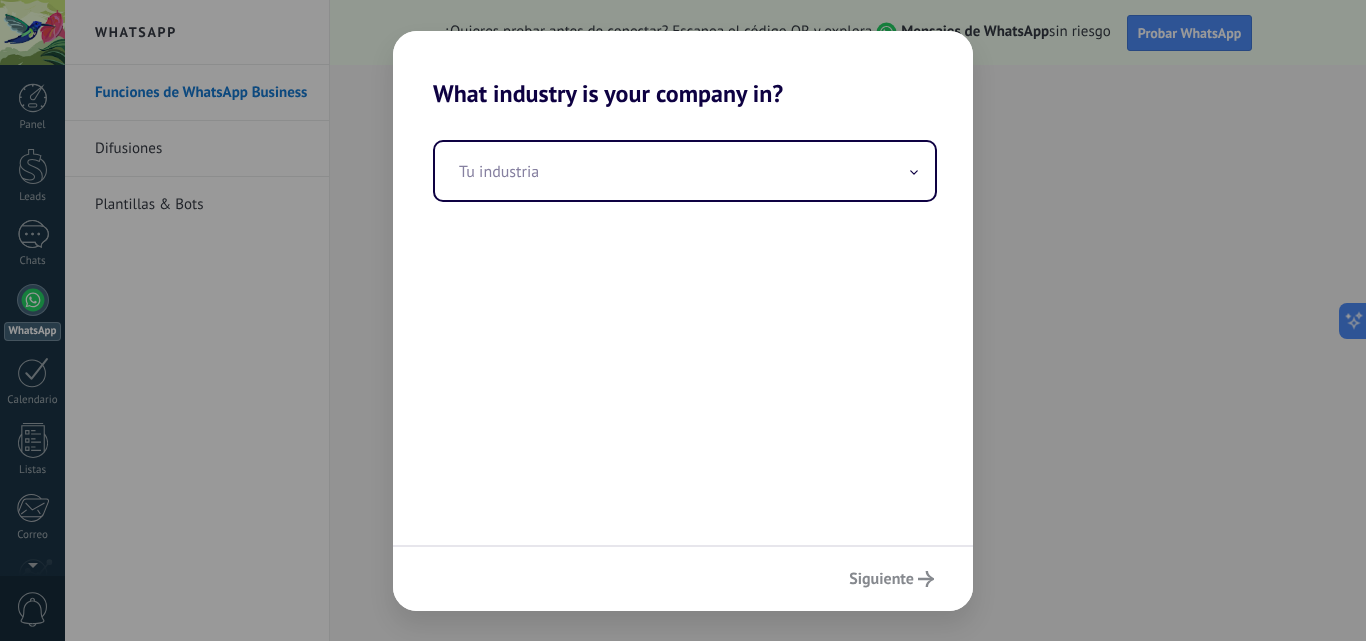 click on "What industry is your company in? Tu industria Siguiente" at bounding box center [683, 320] 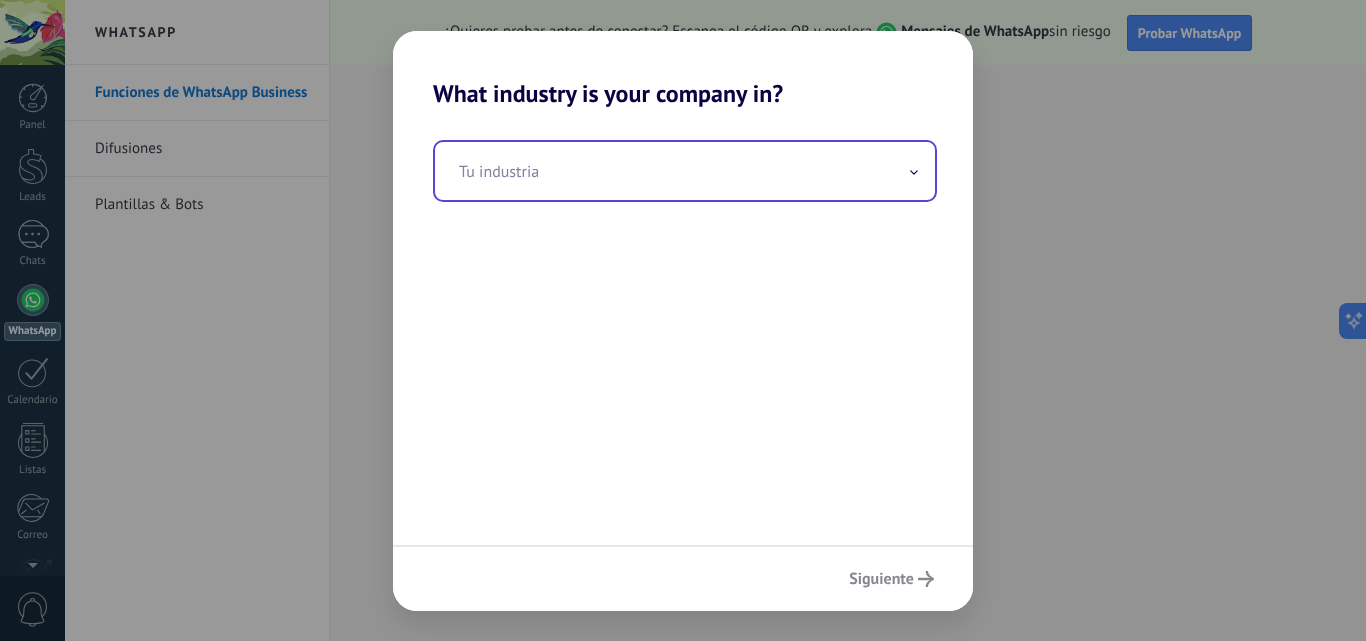 click at bounding box center [914, 172] 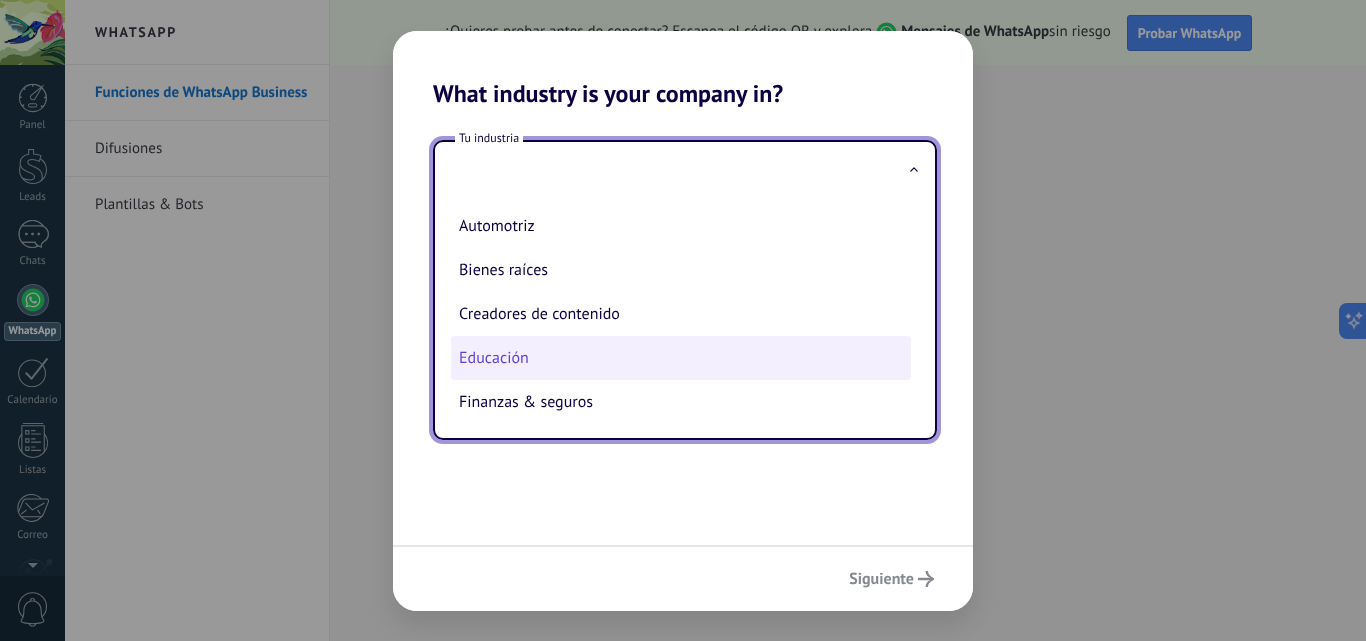 click on "Educación" at bounding box center [681, 358] 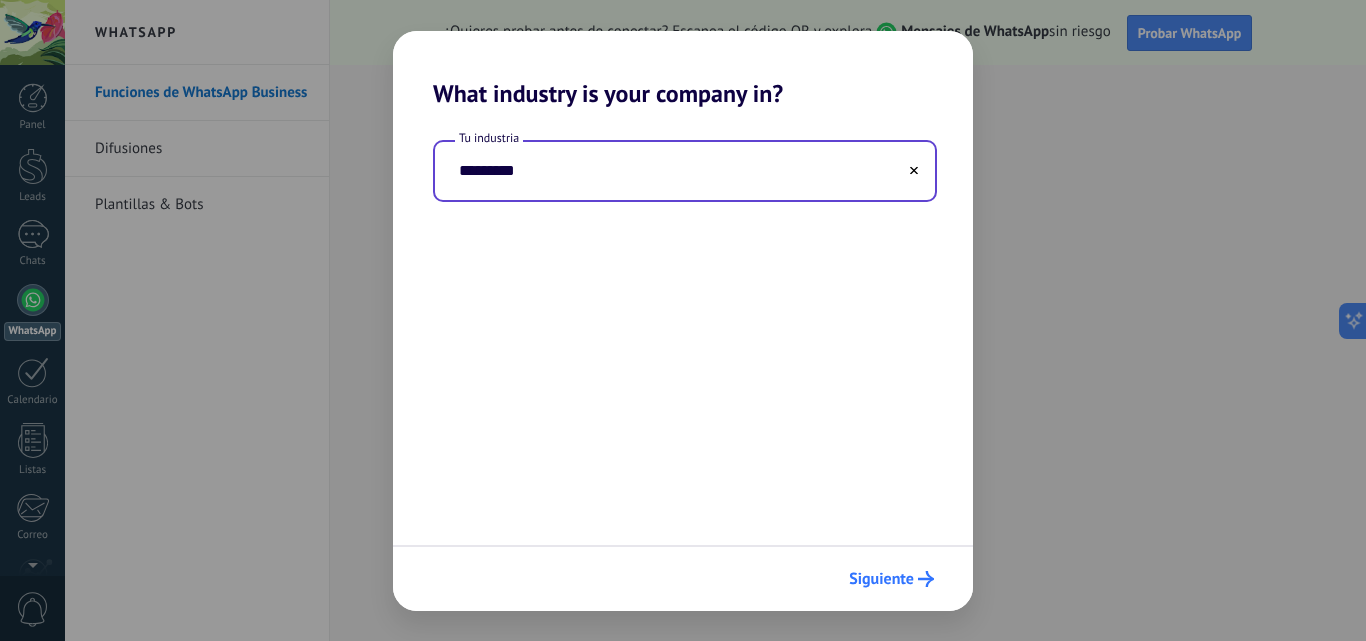 click on "Siguiente" at bounding box center [881, 579] 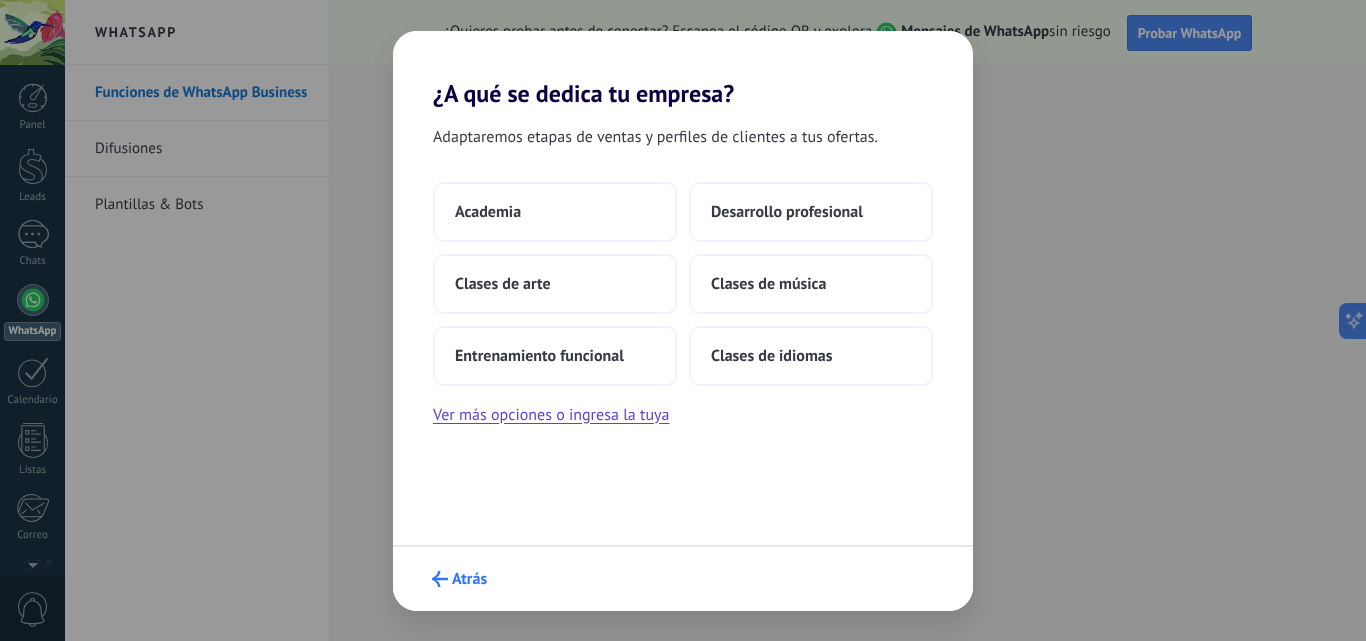 click on "Atrás" at bounding box center (469, 579) 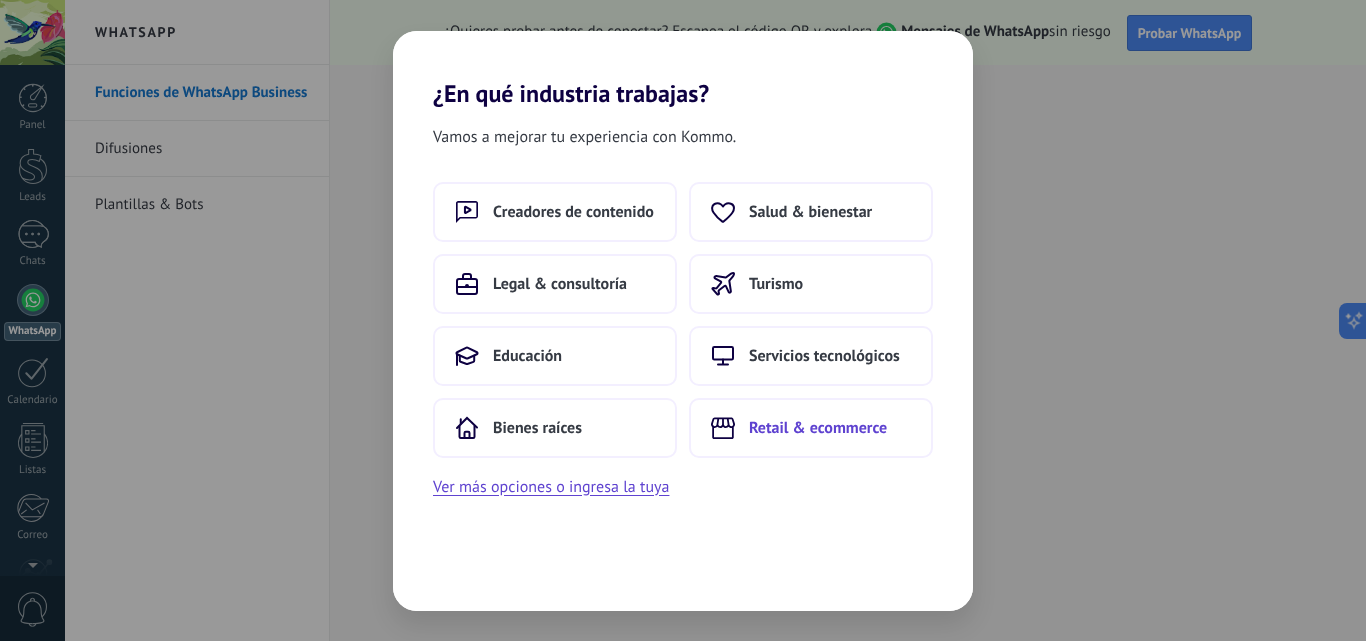 click on "Retail & ecommerce" at bounding box center [811, 428] 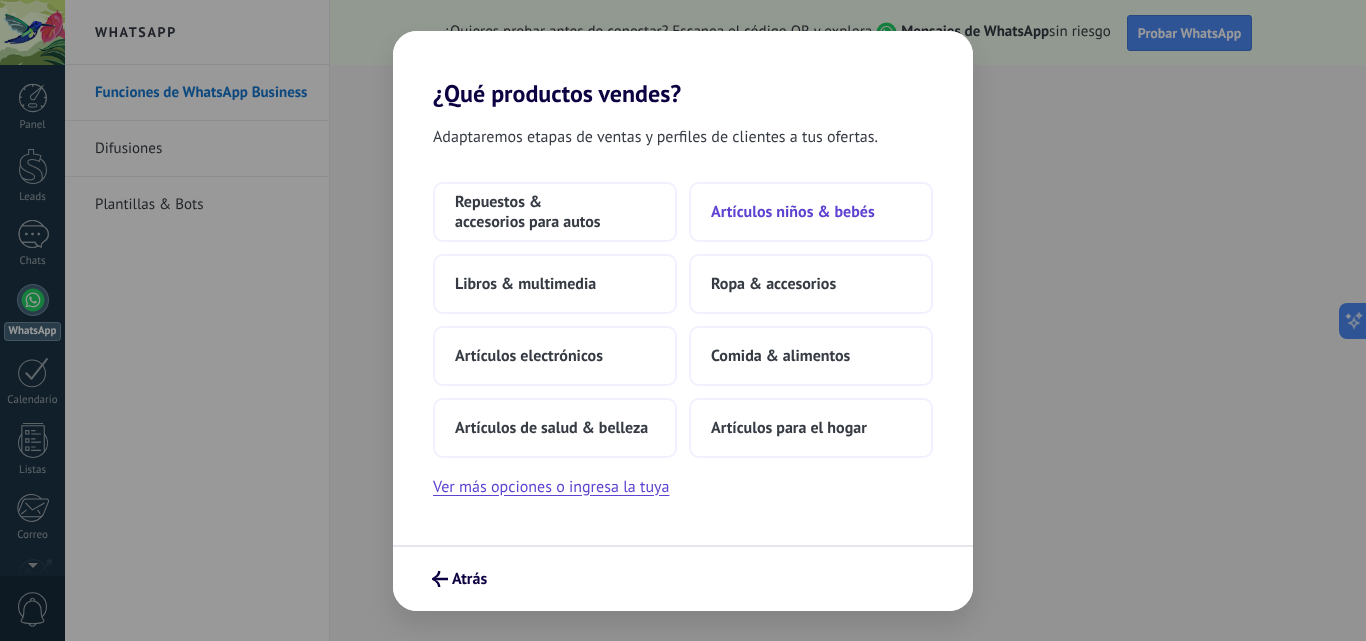 click on "Artículos niños & bebés" at bounding box center (555, 212) 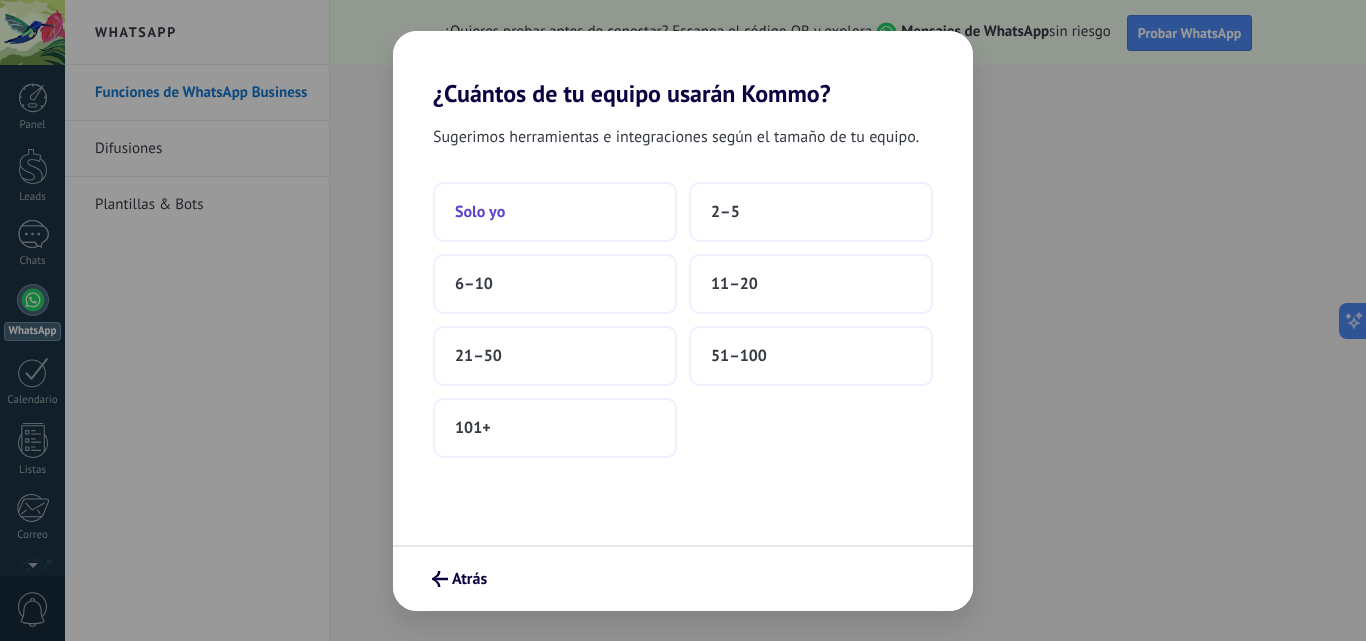 click on "Solo yo" at bounding box center [480, 212] 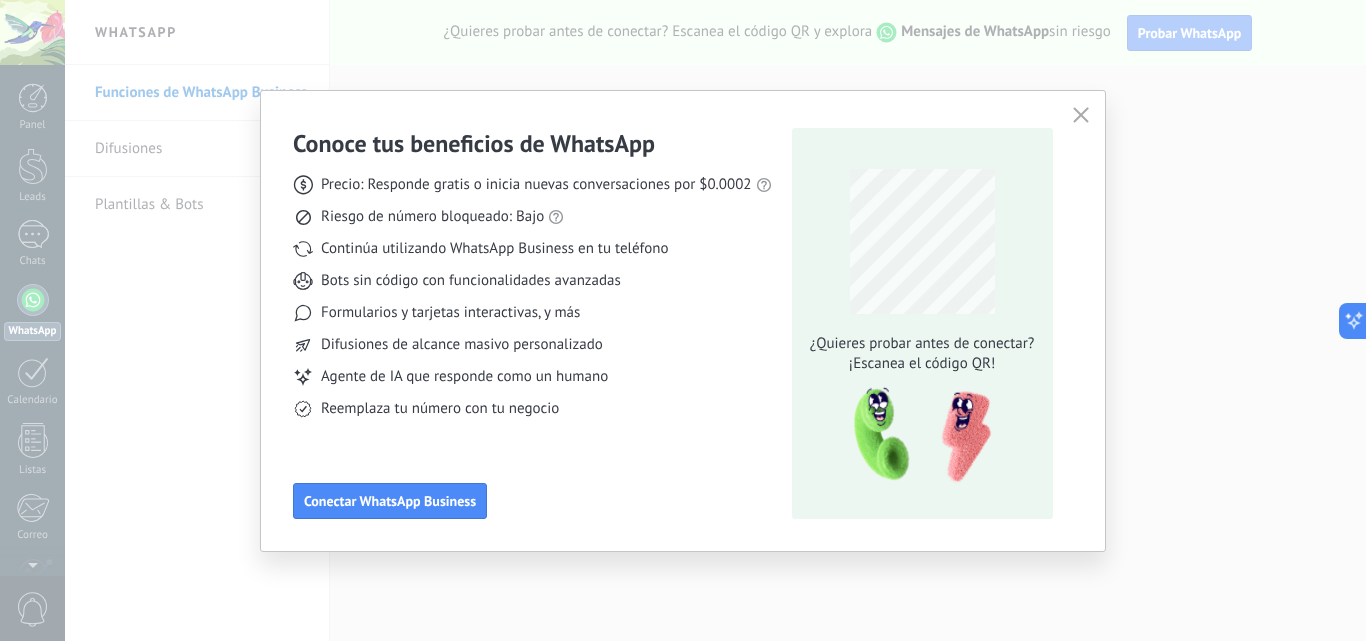 click at bounding box center (1081, 115) 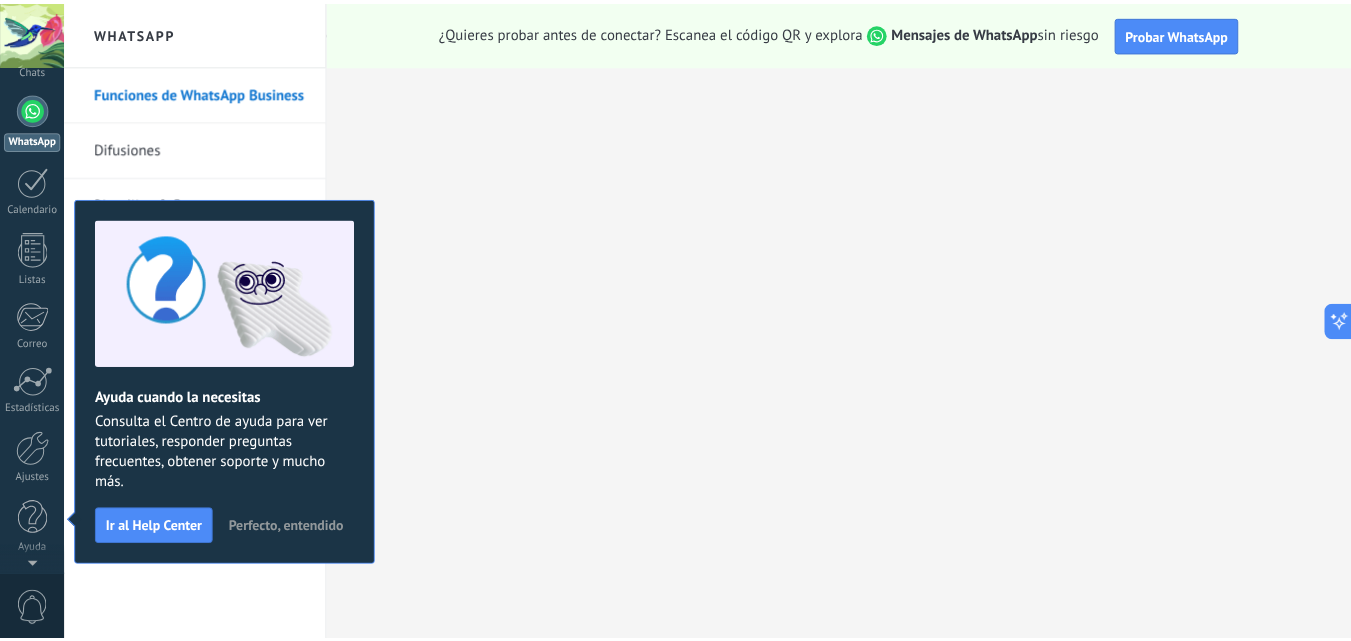 scroll, scrollTop: 0, scrollLeft: 0, axis: both 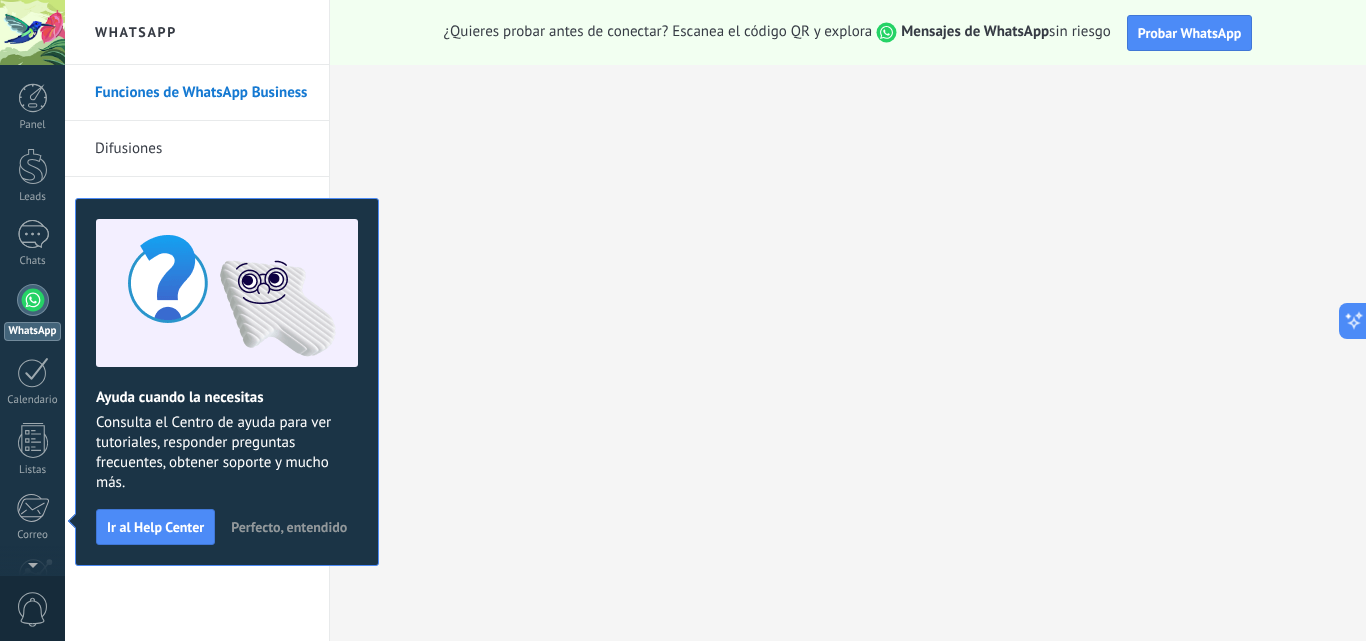 click at bounding box center [32, 32] 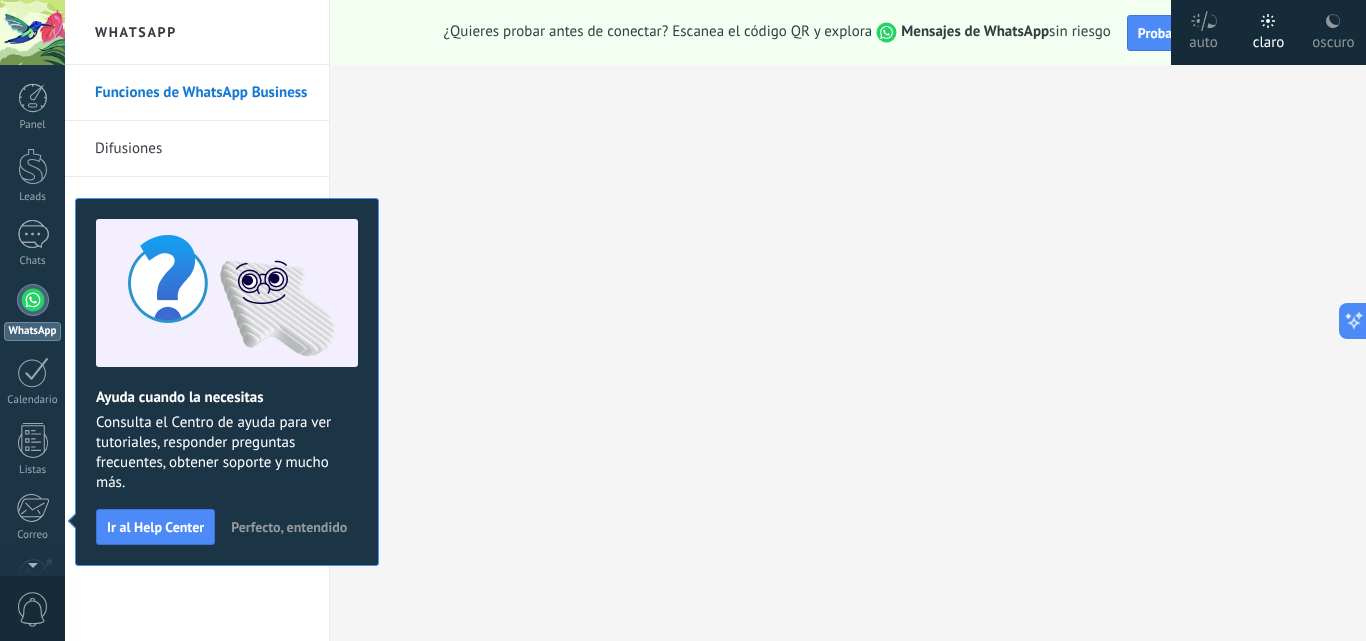 click on "0" at bounding box center (33, 609) 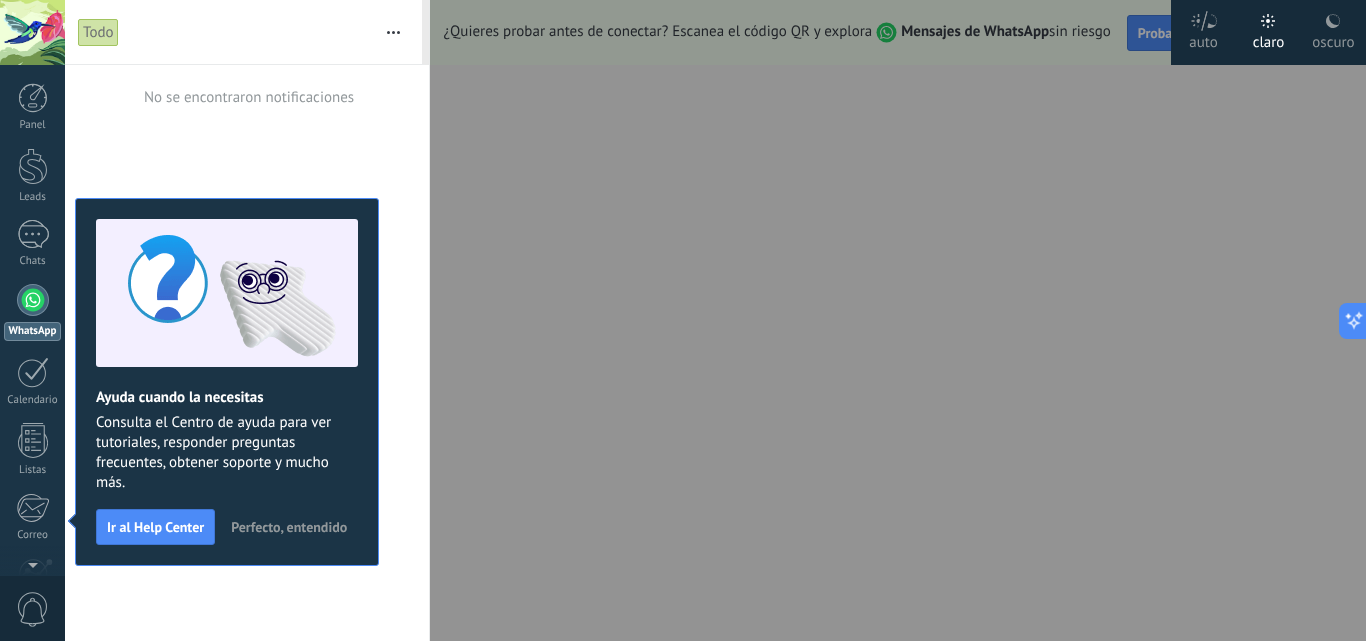 click on "0" at bounding box center [33, 609] 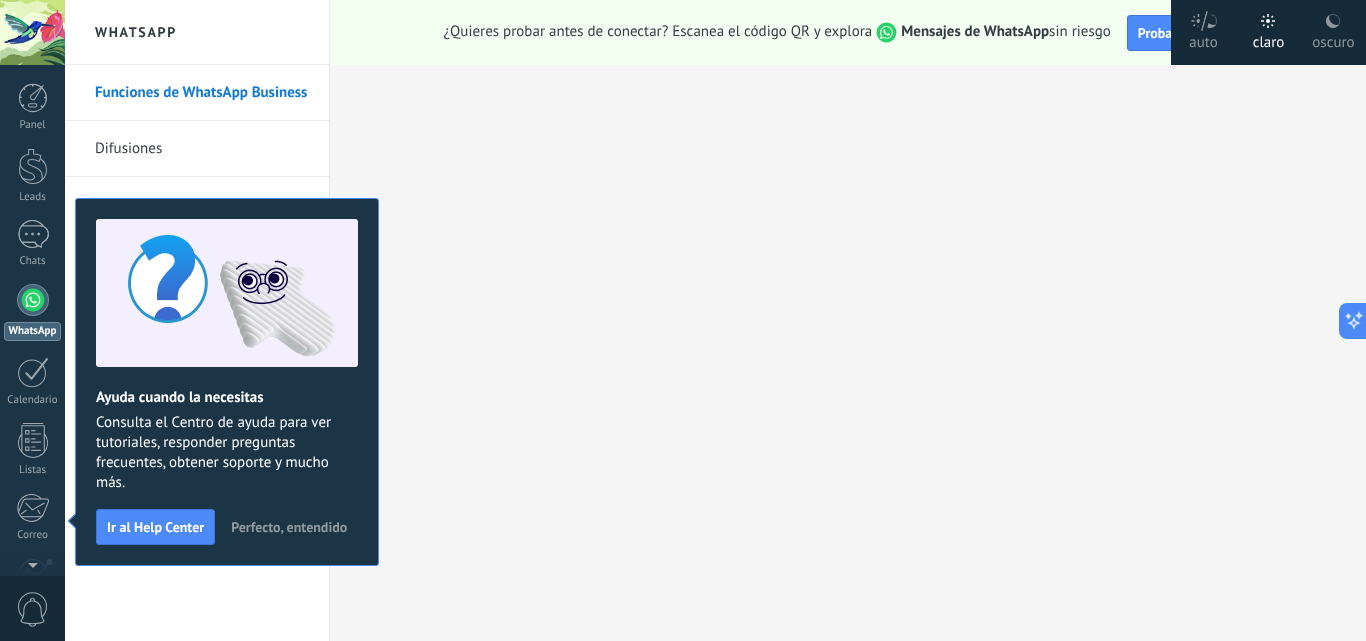 click on "Mensajes de WhatsApp" at bounding box center (975, 31) 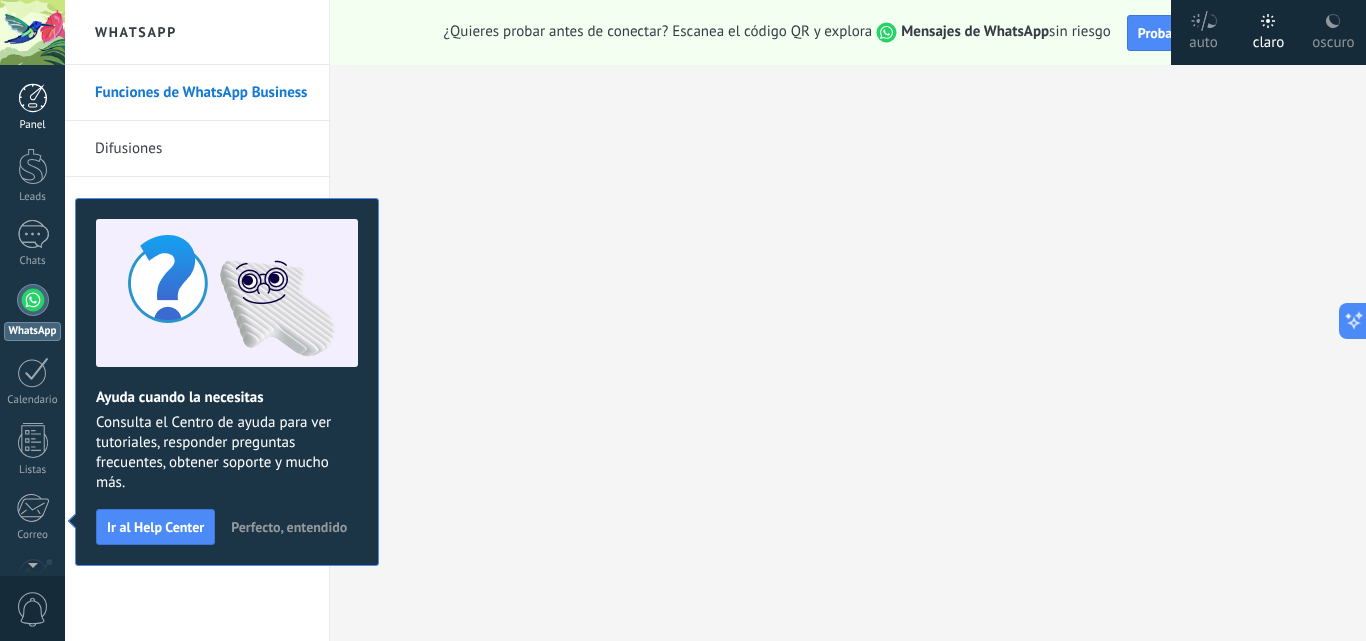 click at bounding box center (33, 98) 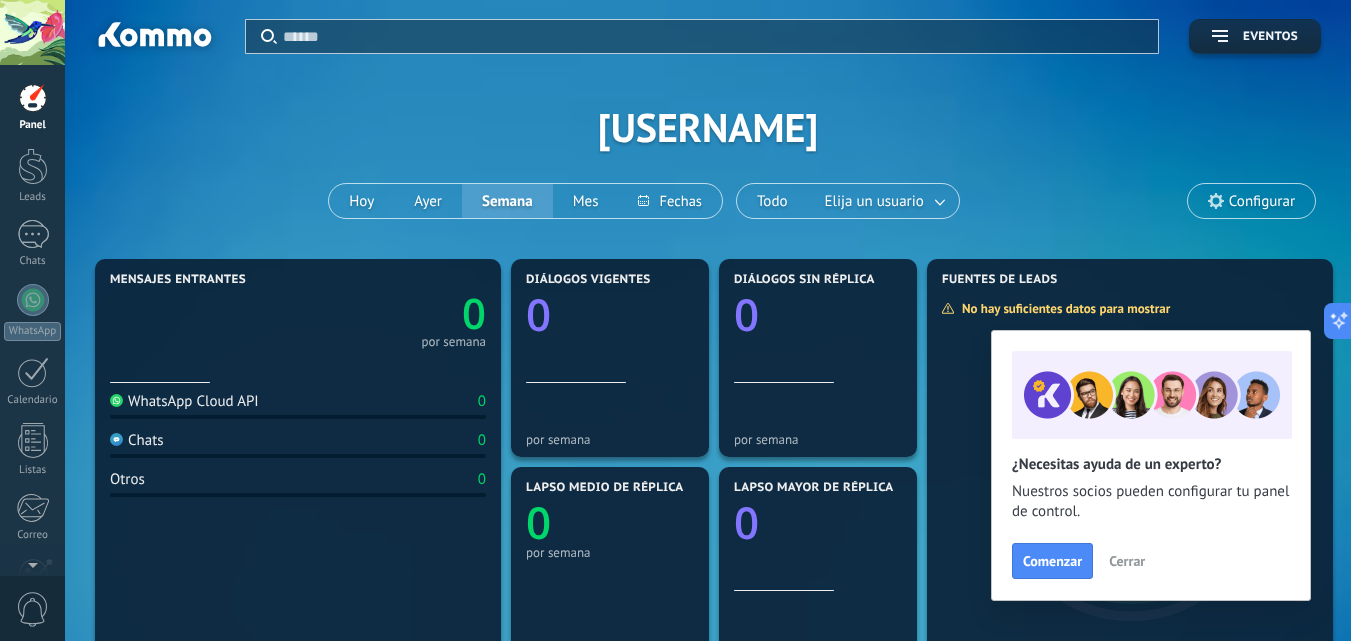 click at bounding box center [1216, 201] 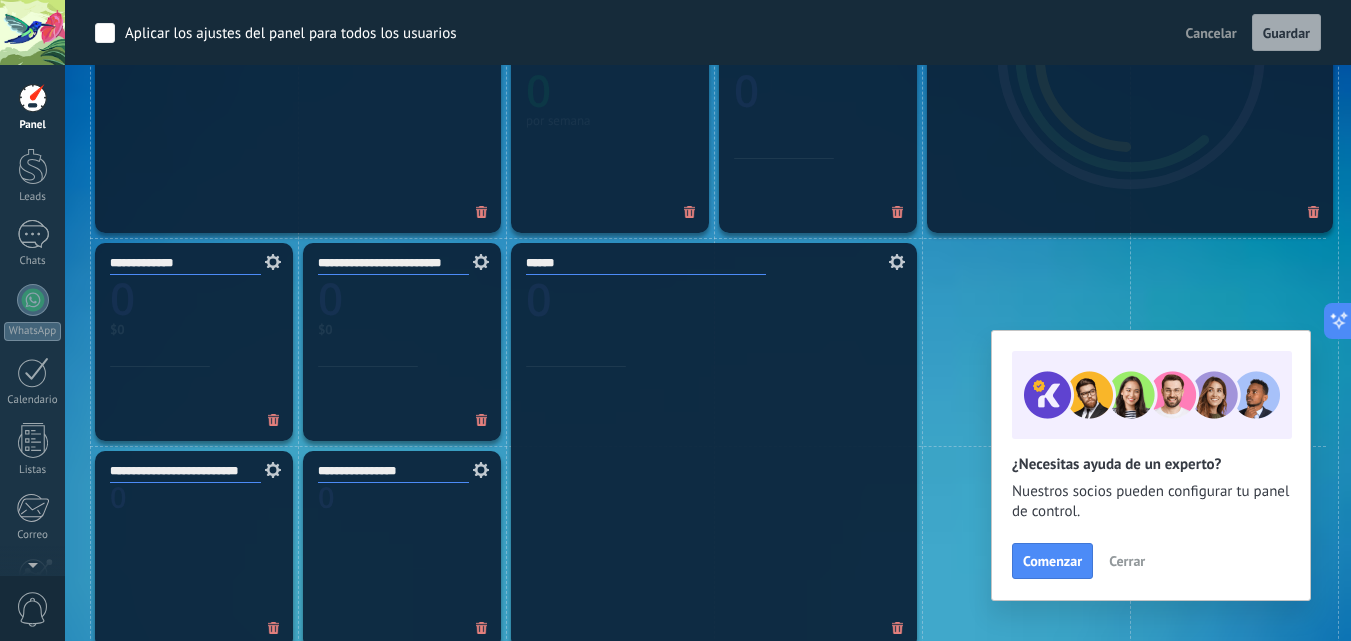 scroll, scrollTop: 0, scrollLeft: 0, axis: both 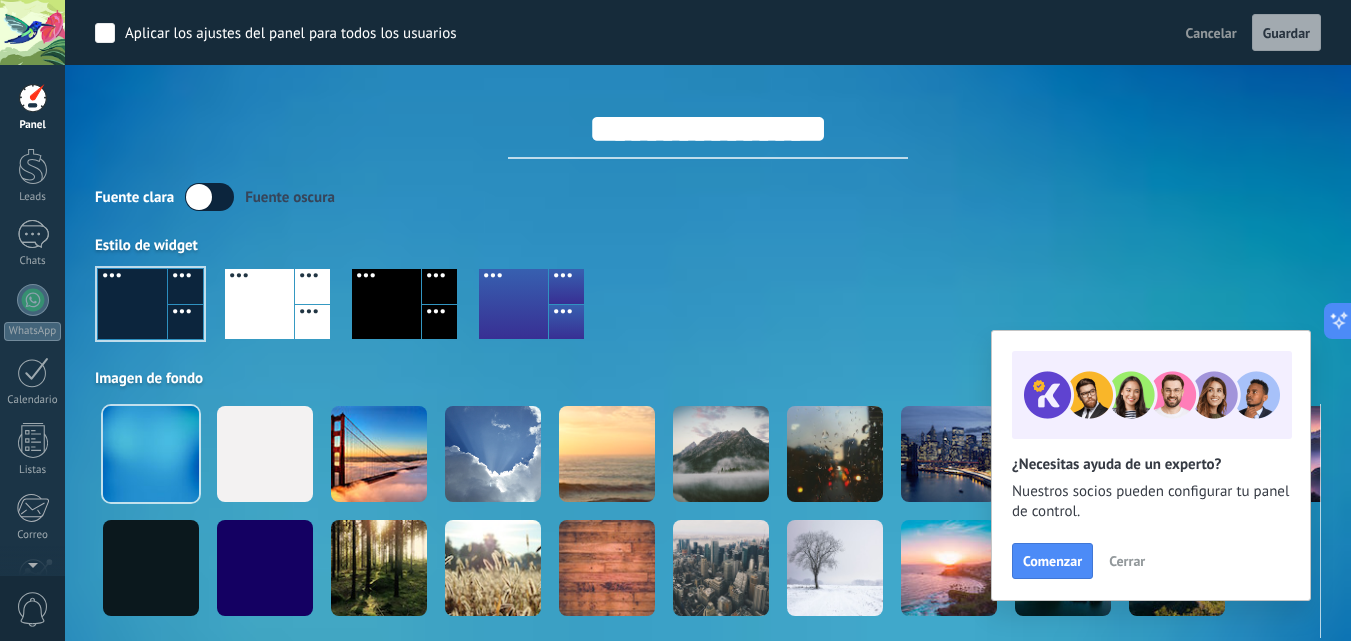 click on "Cerrar" at bounding box center (1127, 561) 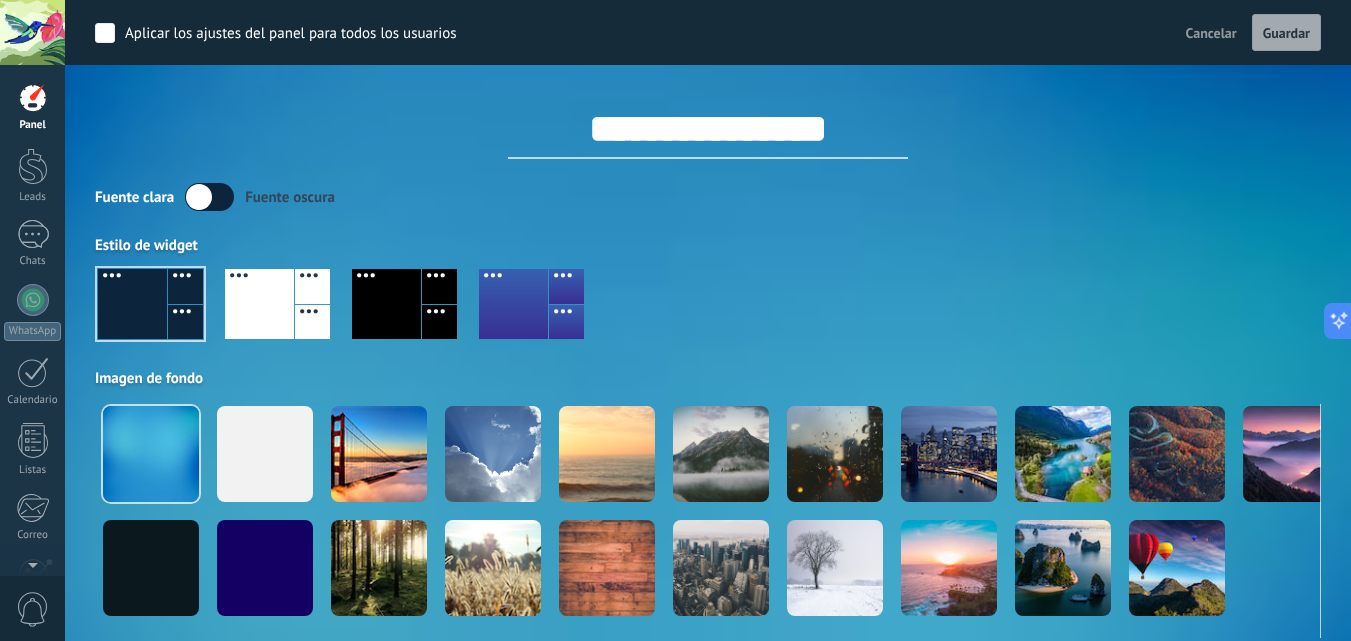 click on "Cancelar" at bounding box center (1211, 33) 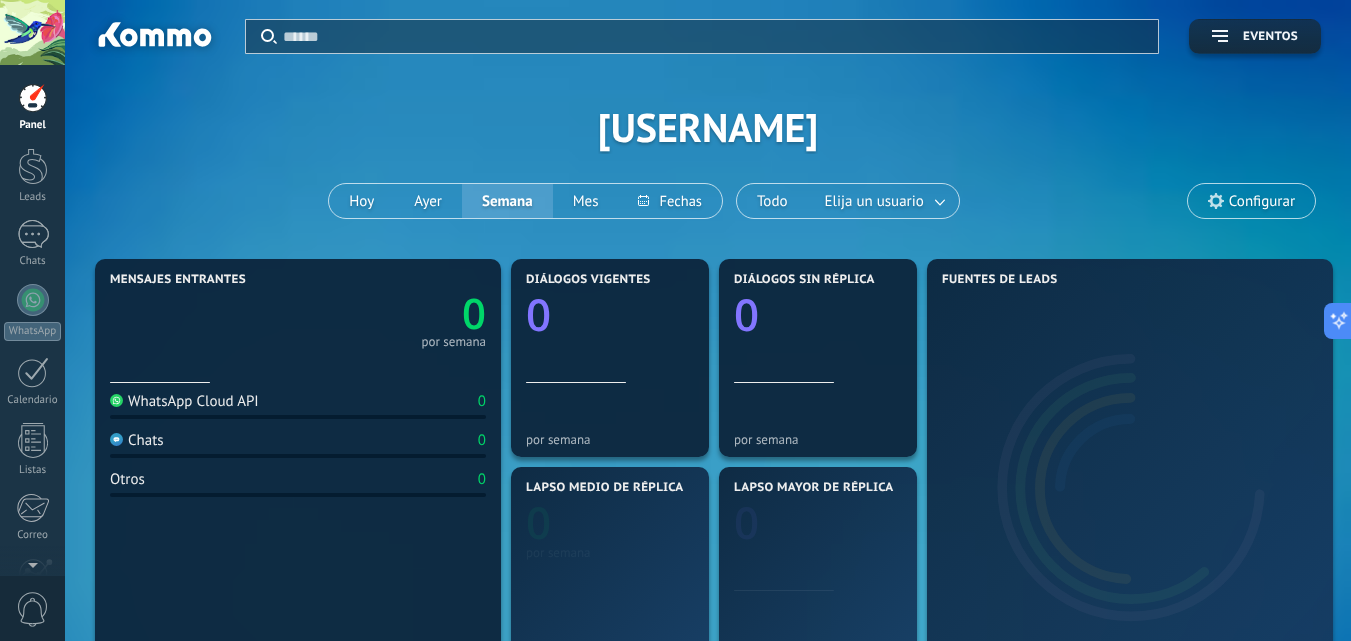 scroll, scrollTop: 714, scrollLeft: 0, axis: vertical 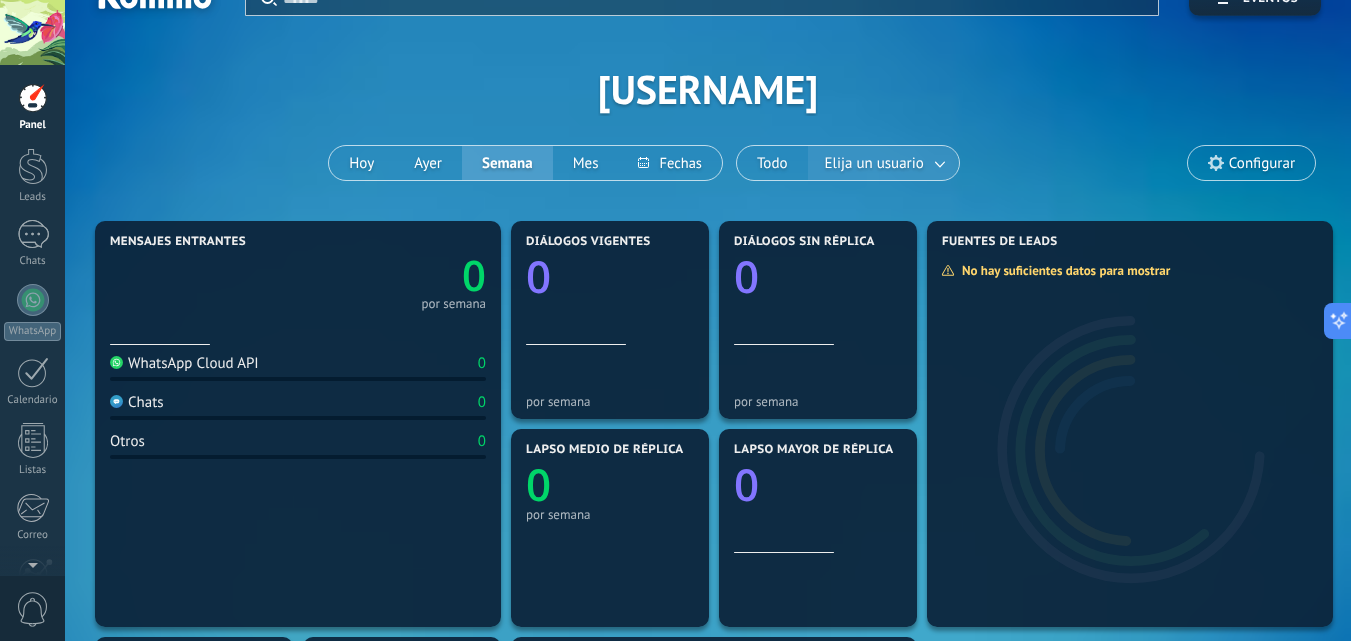 click on "Elija un usuario" at bounding box center [874, 163] 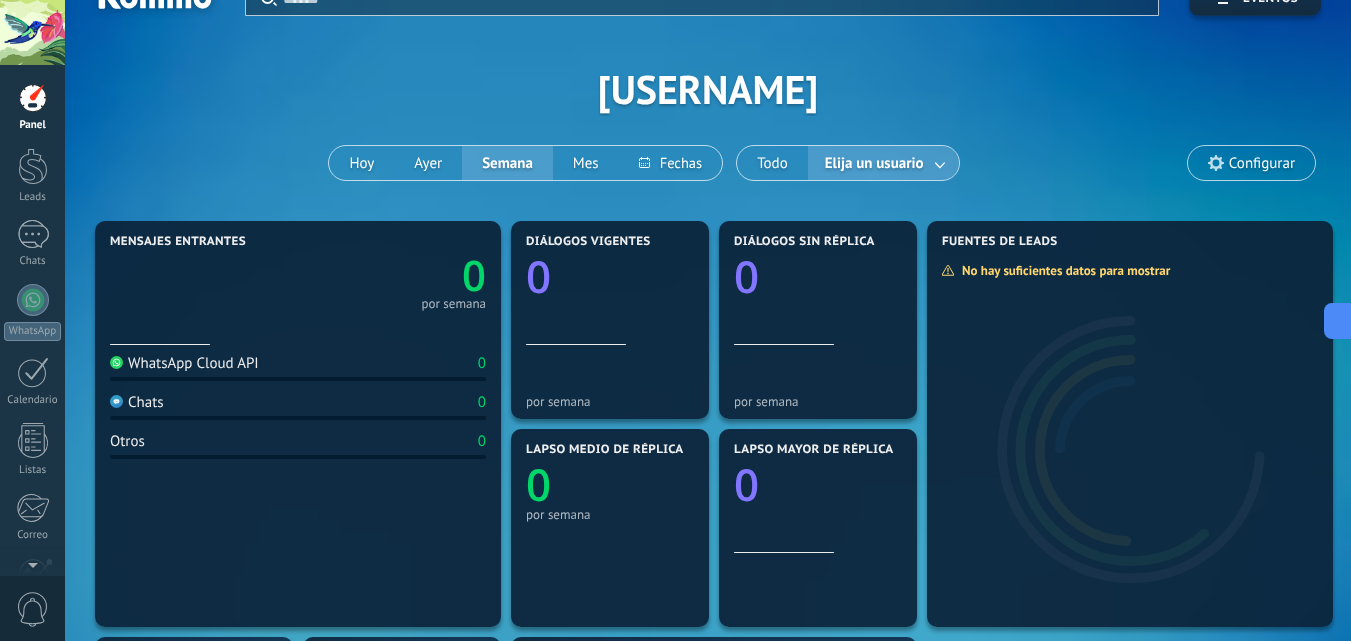 click at bounding box center [941, 163] 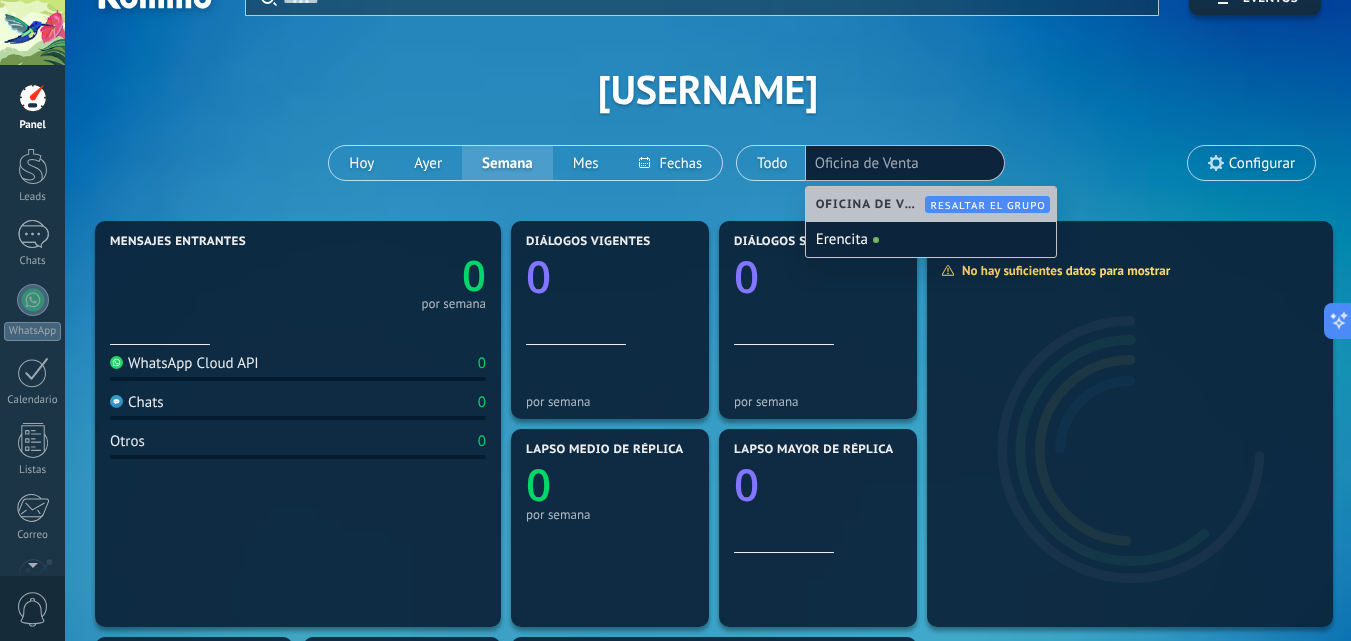 click on "Aplicar Eventos [USERNAME] Hoy Ayer Semana Mes Todo Elija un usuario Oficina de Venta Configurar" at bounding box center (708, 89) 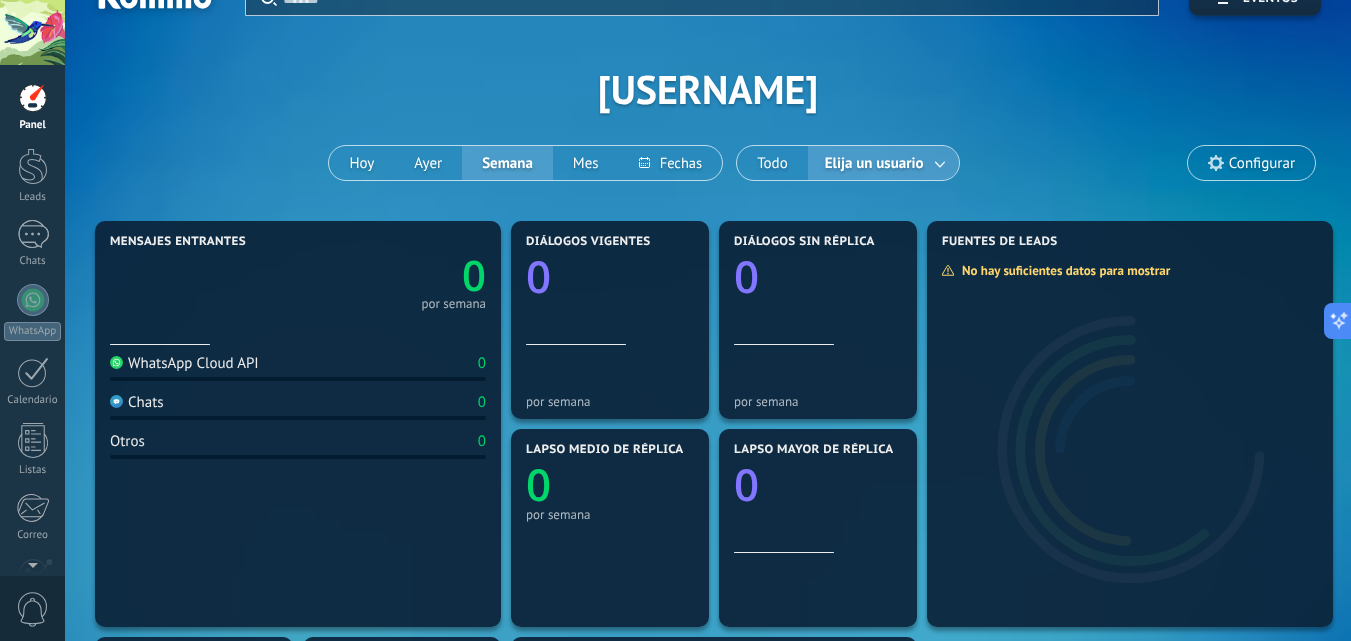 click at bounding box center [32, 32] 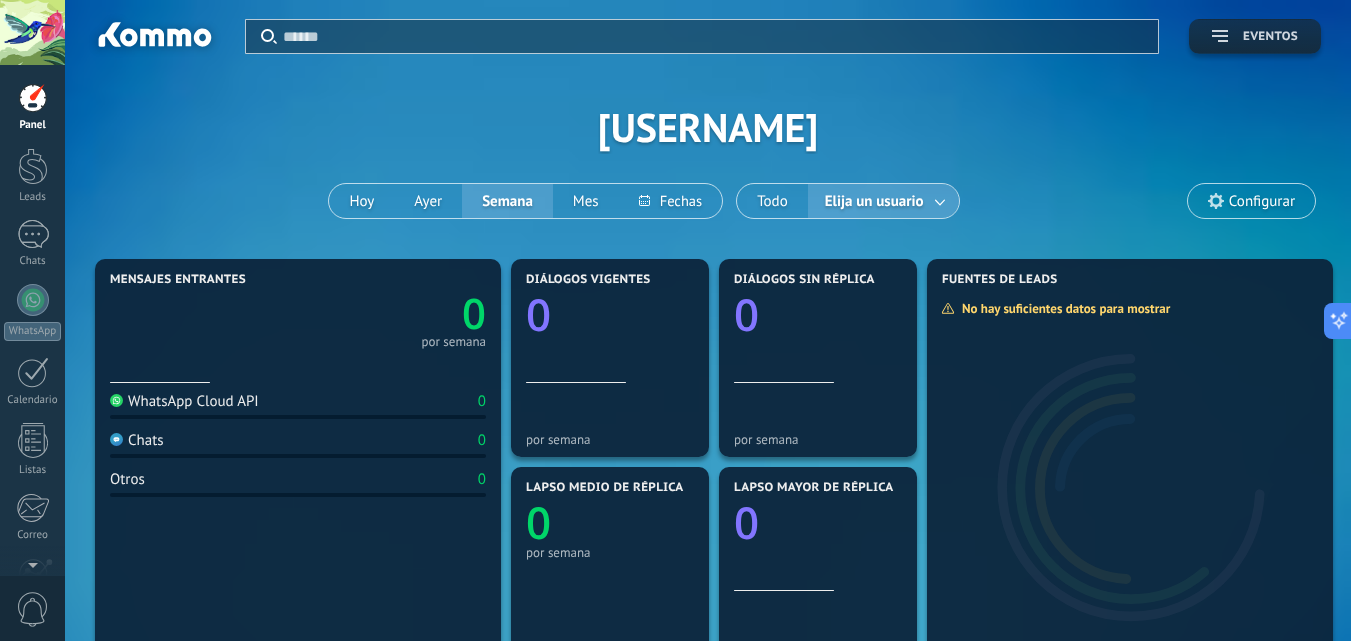 click on "Eventos" at bounding box center [1270, 37] 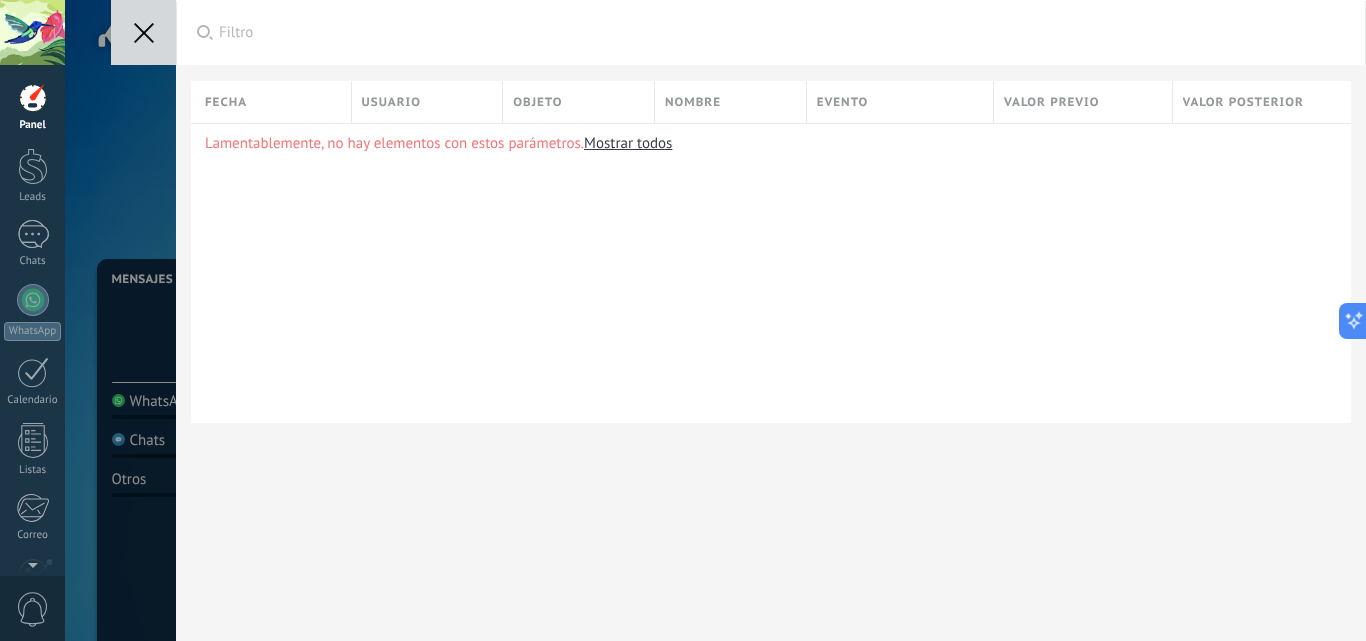 click at bounding box center [143, 32] 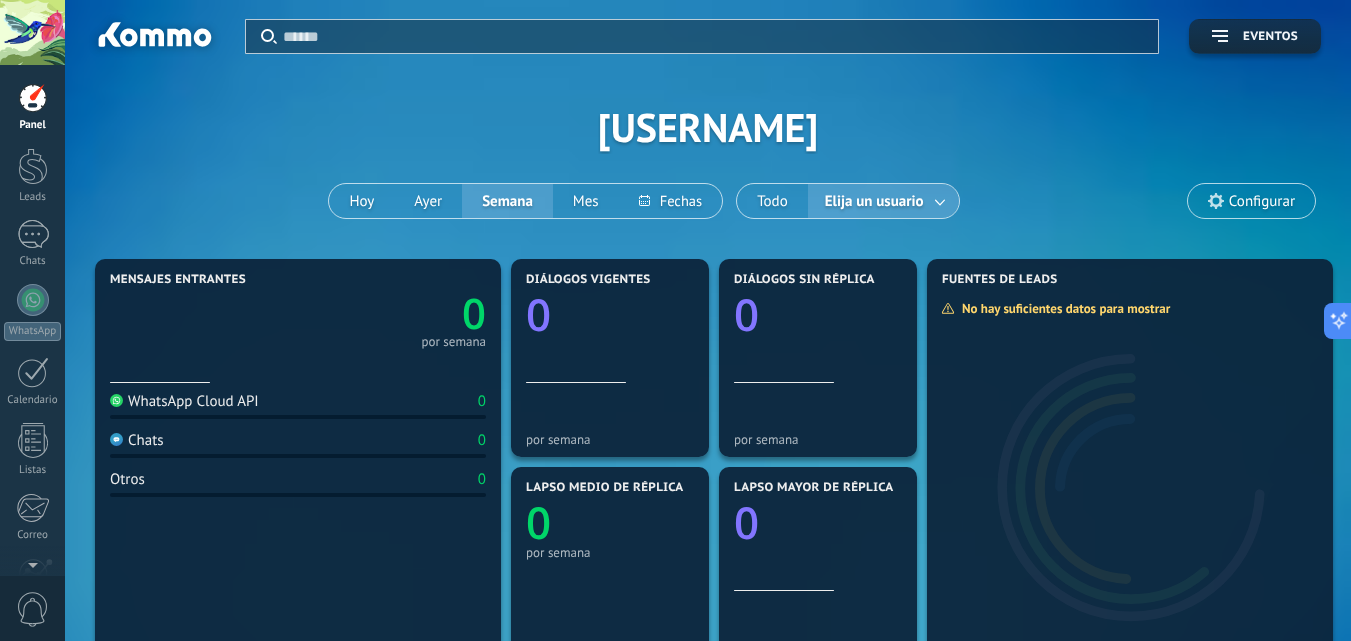 click at bounding box center [1216, 201] 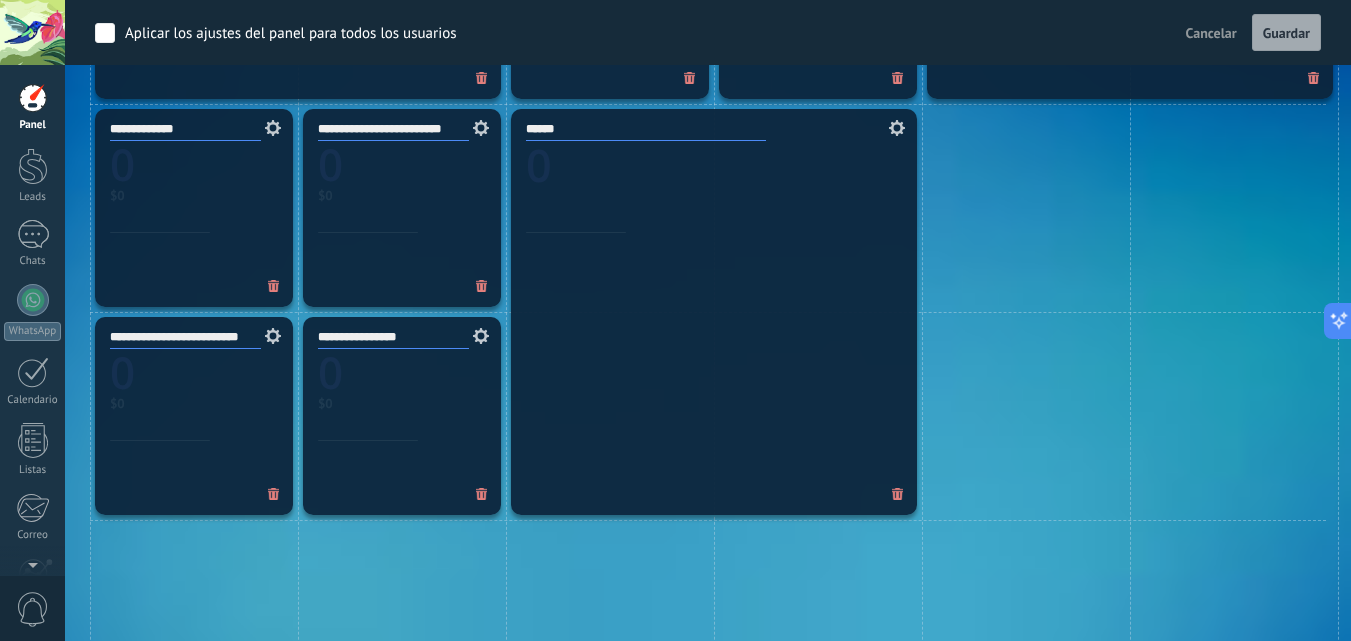 scroll, scrollTop: 944, scrollLeft: 0, axis: vertical 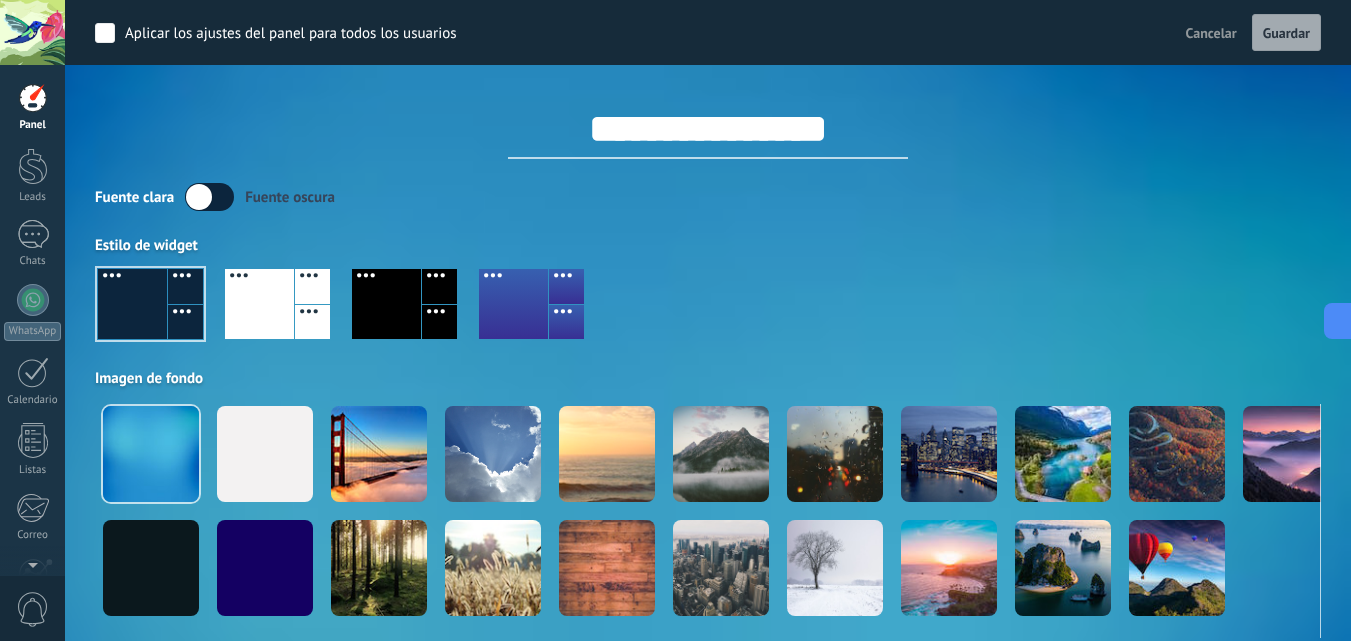 click on "**********" at bounding box center (708, 129) 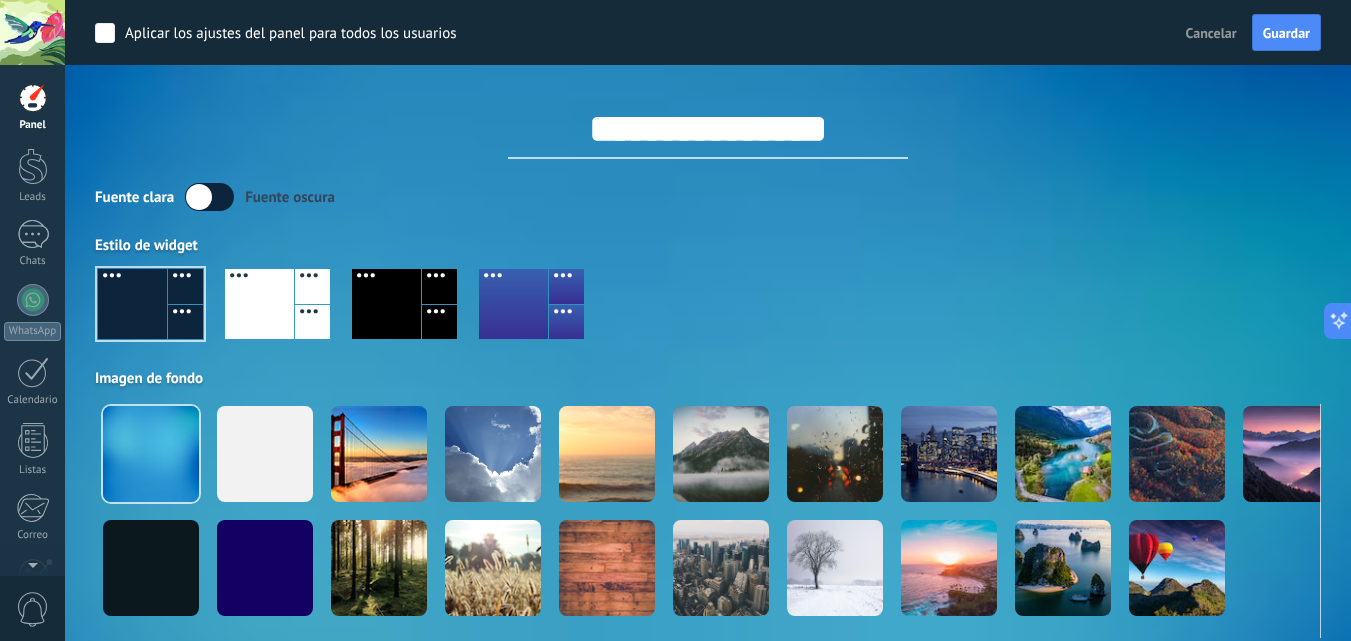 click on "Cancelar" at bounding box center (1211, 33) 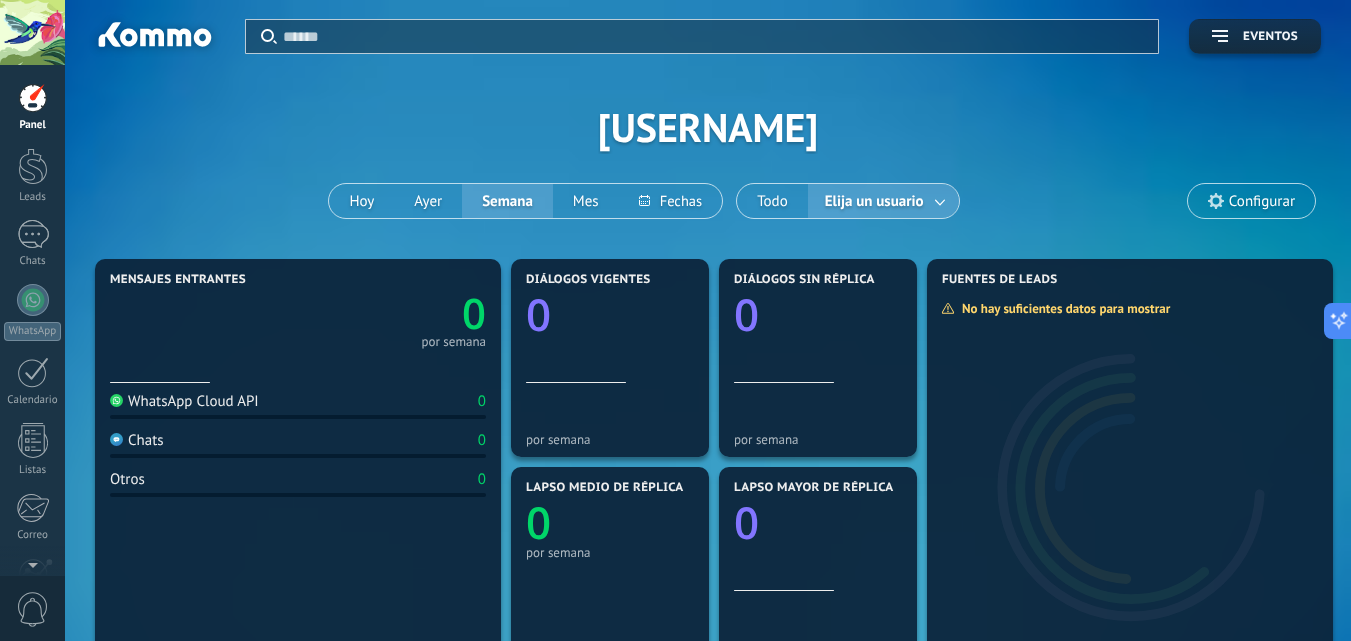 click on "Aplicar Eventos [USERNAME] Hoy Ayer Semana Mes Todo Elija un usuario Configurar" at bounding box center [708, 127] 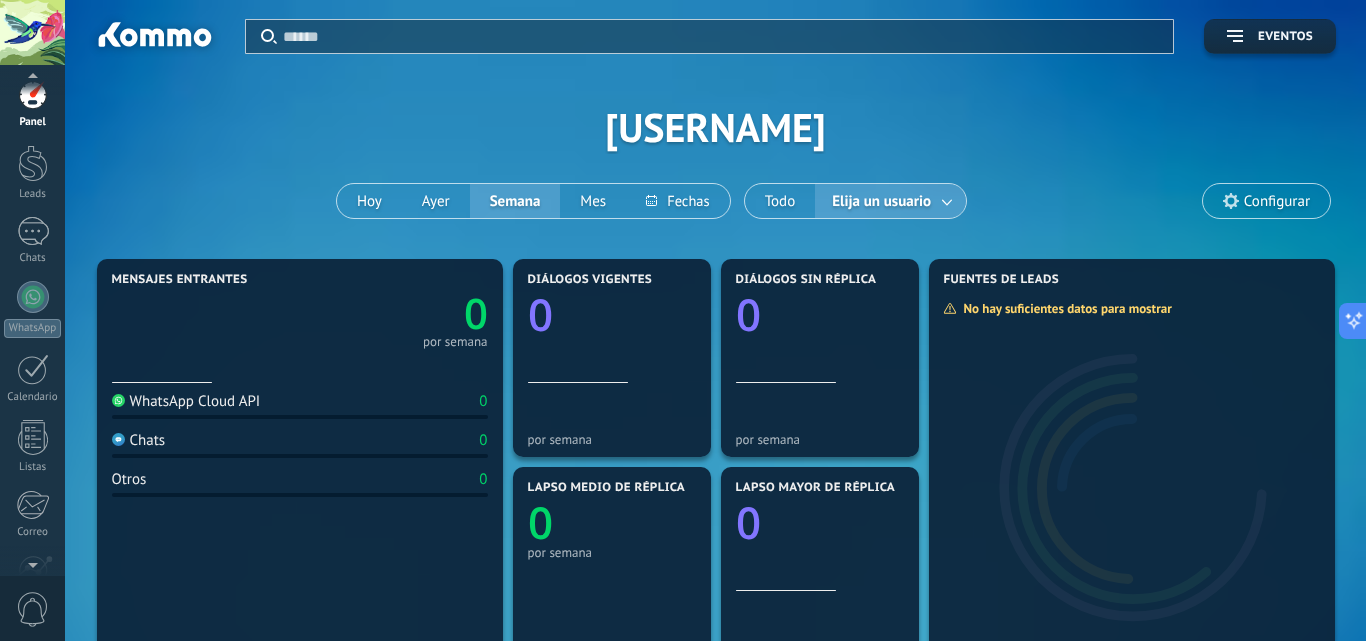 scroll, scrollTop: 18, scrollLeft: 0, axis: vertical 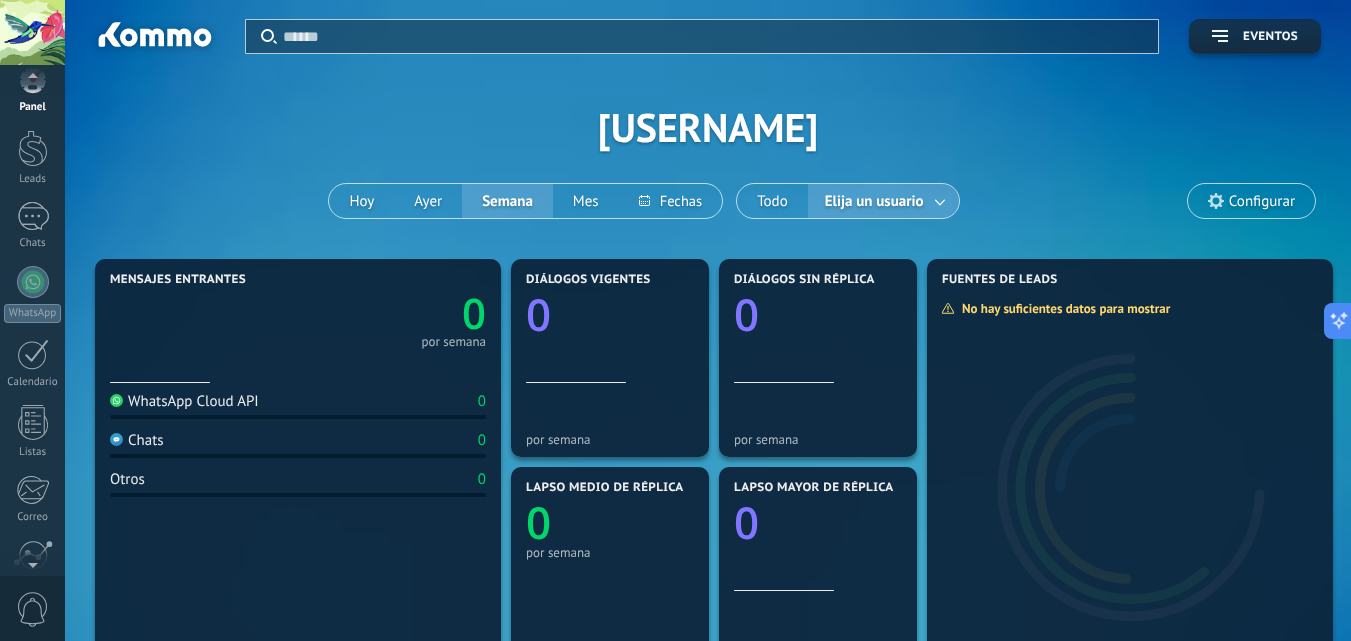 click on "0" at bounding box center [33, 609] 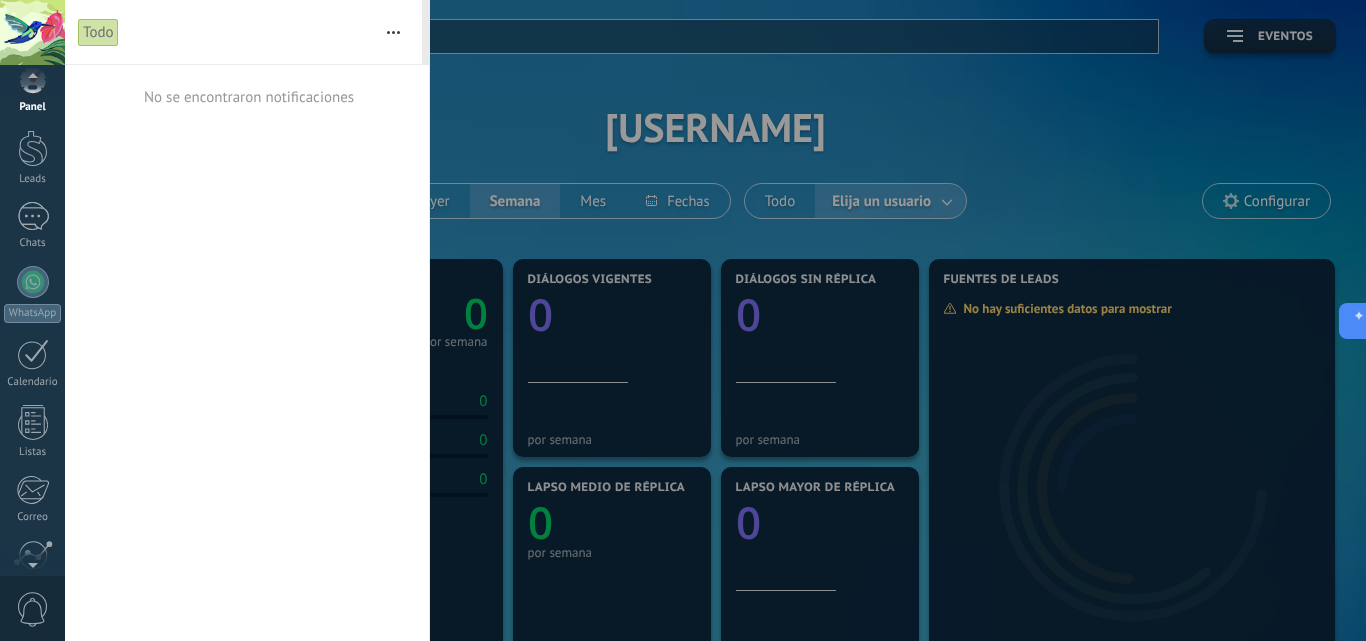 scroll, scrollTop: 0, scrollLeft: 0, axis: both 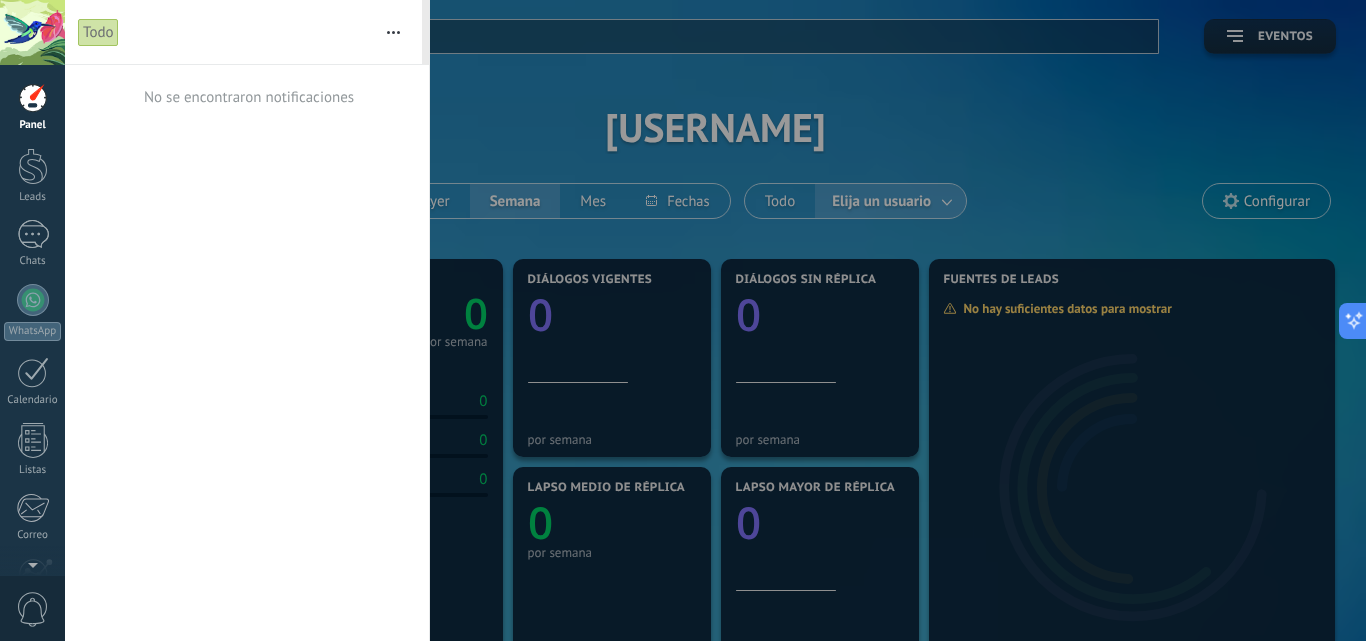 click at bounding box center (393, 32) 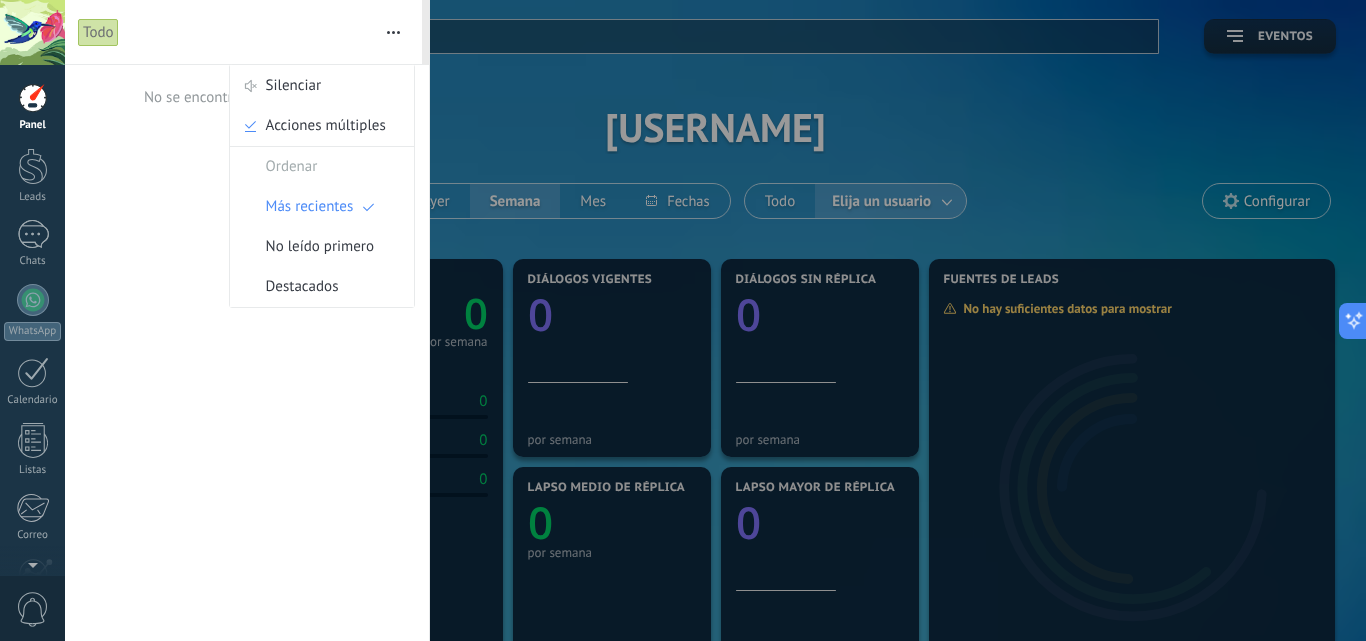 click at bounding box center [393, 32] 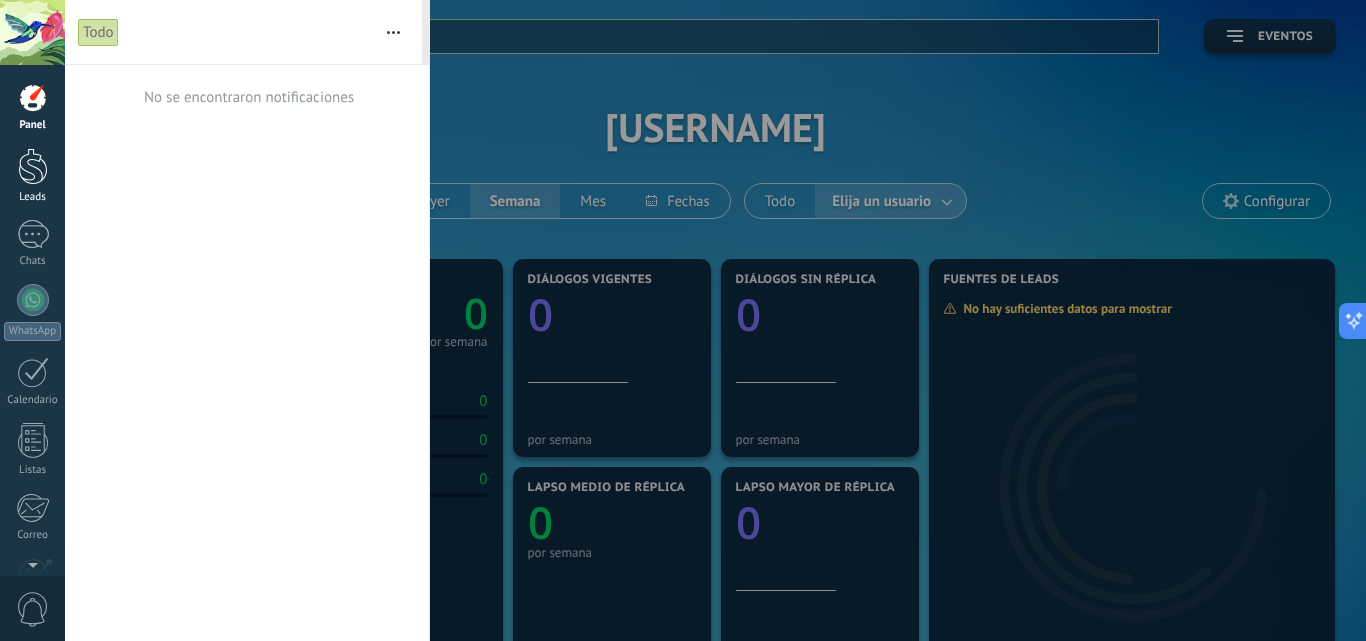 click at bounding box center [33, 166] 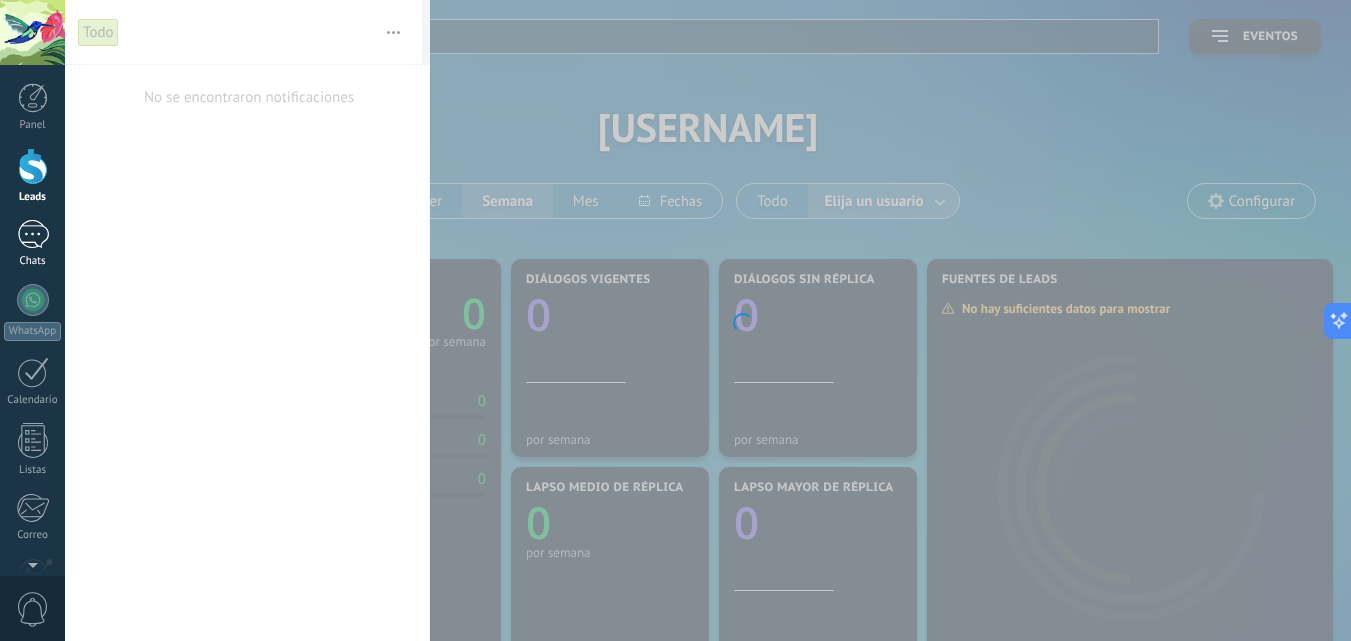 click at bounding box center [33, 234] 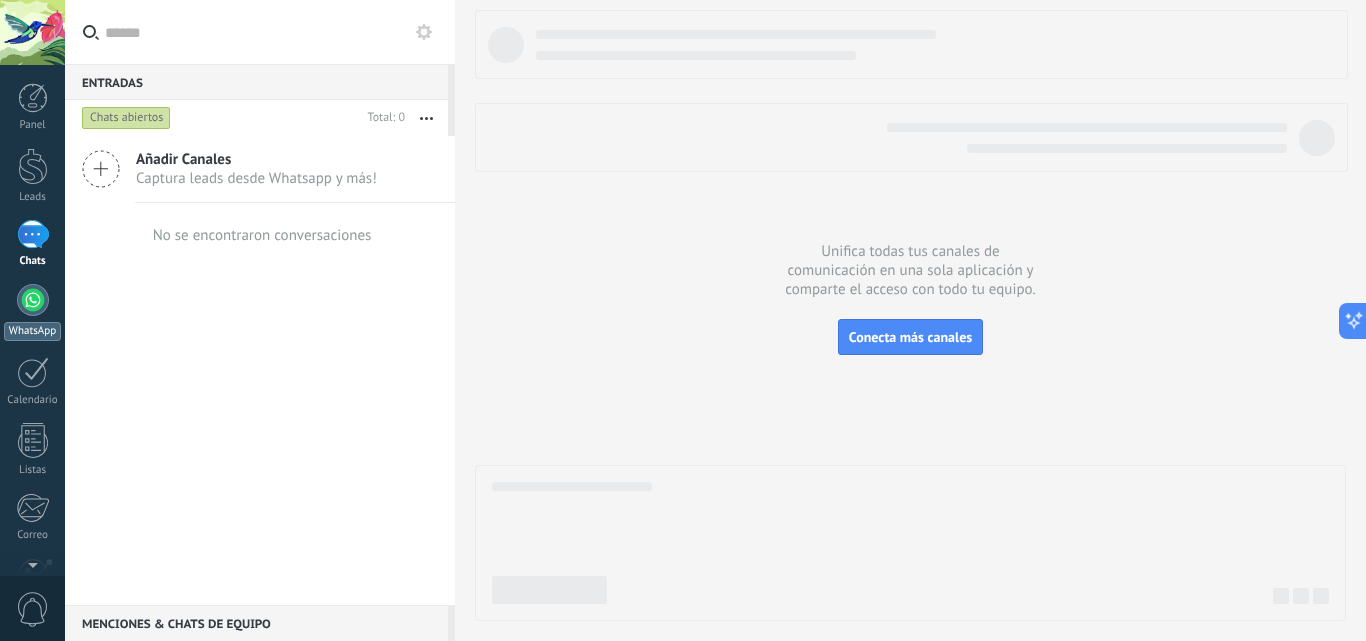 click at bounding box center [33, 300] 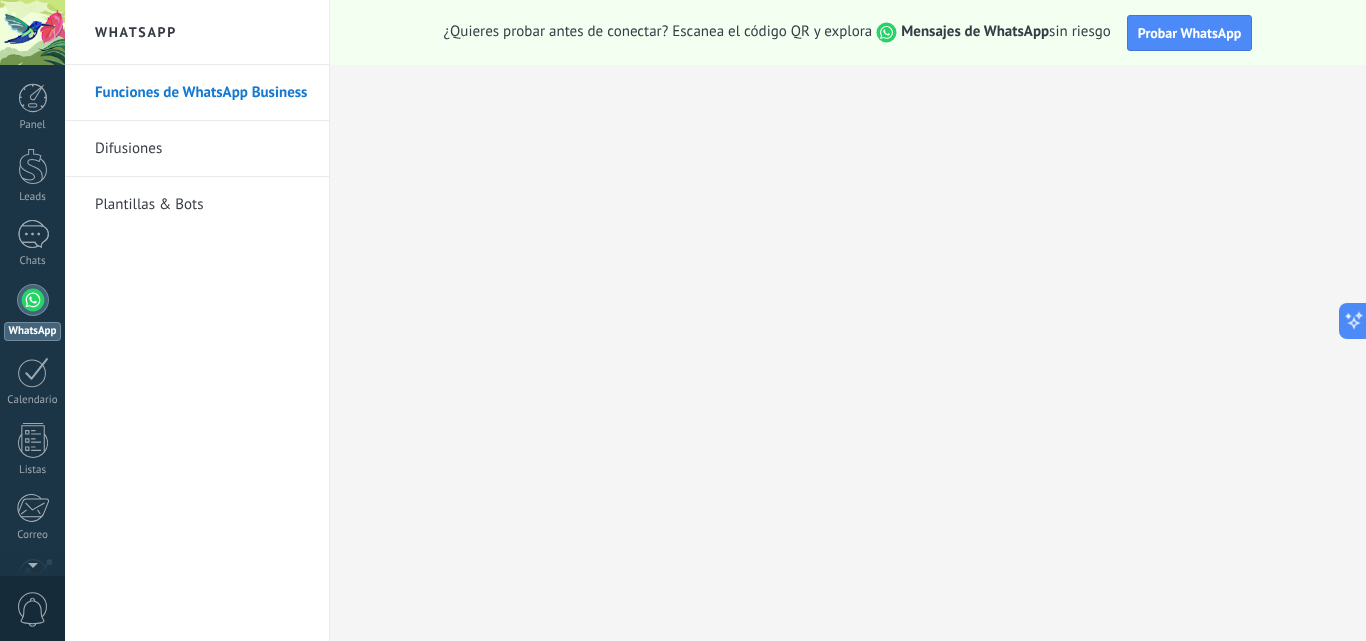 click on "Funciones de WhatsApp Business" at bounding box center (202, 93) 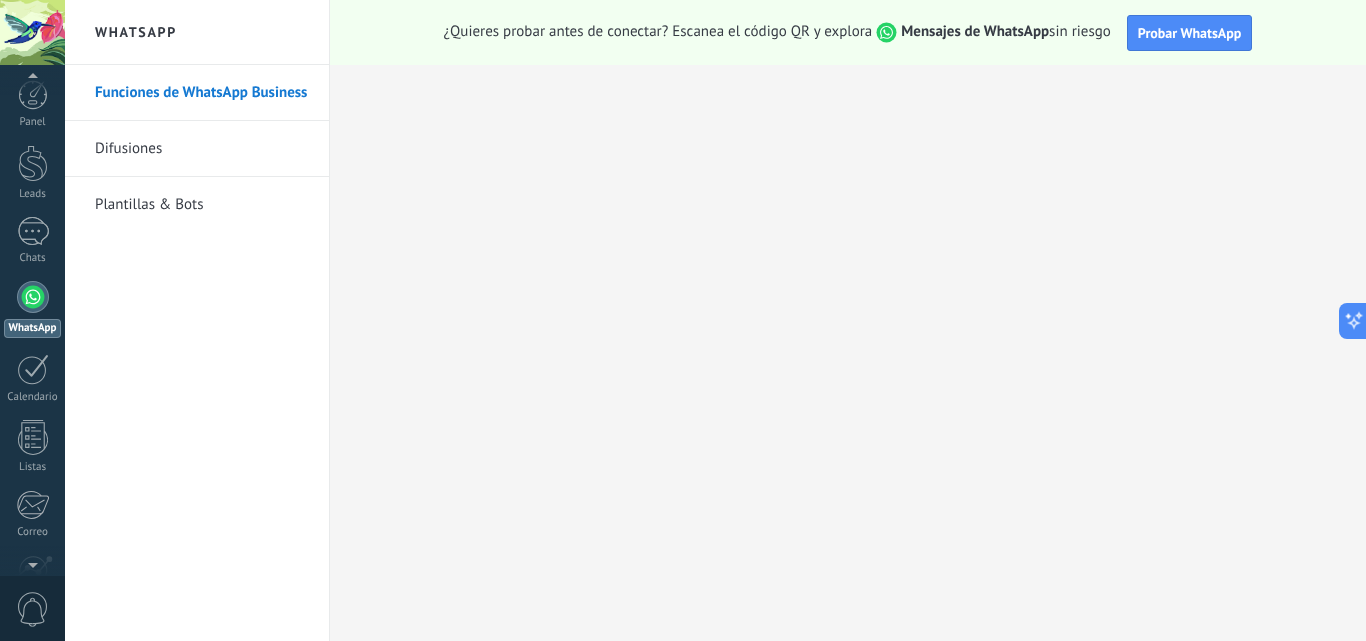 scroll, scrollTop: 0, scrollLeft: 0, axis: both 